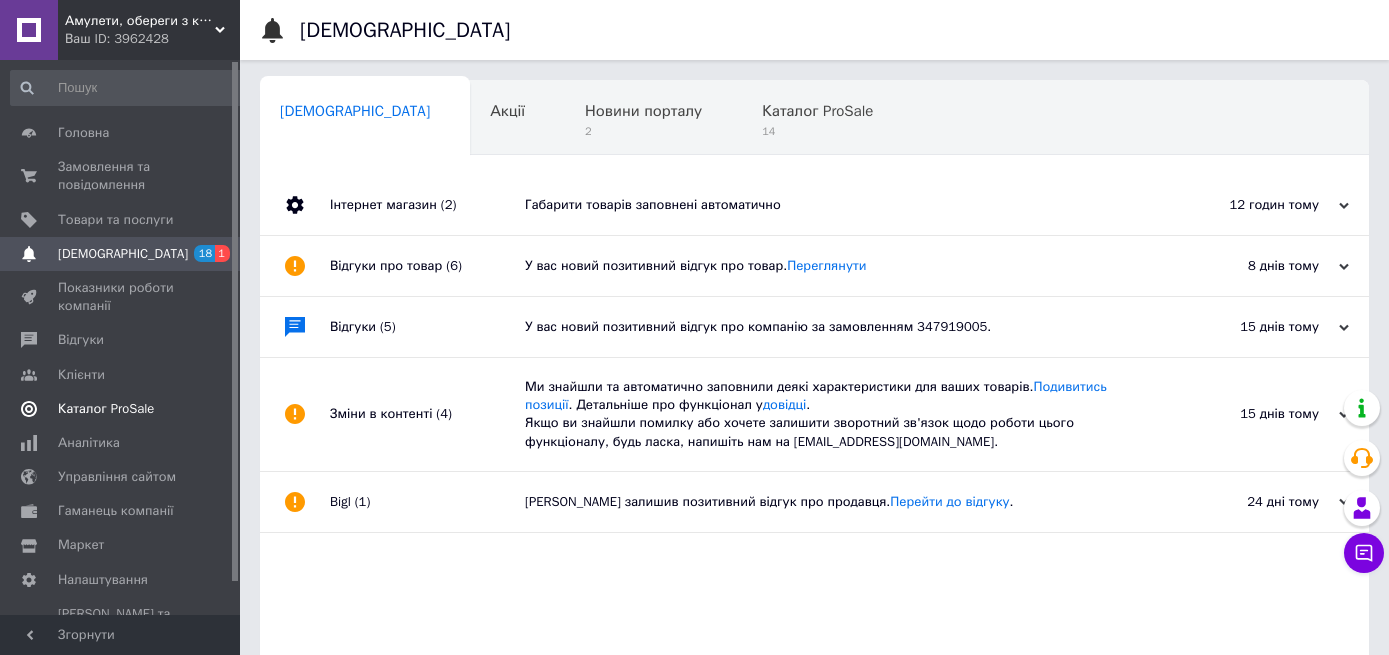 scroll, scrollTop: 0, scrollLeft: 0, axis: both 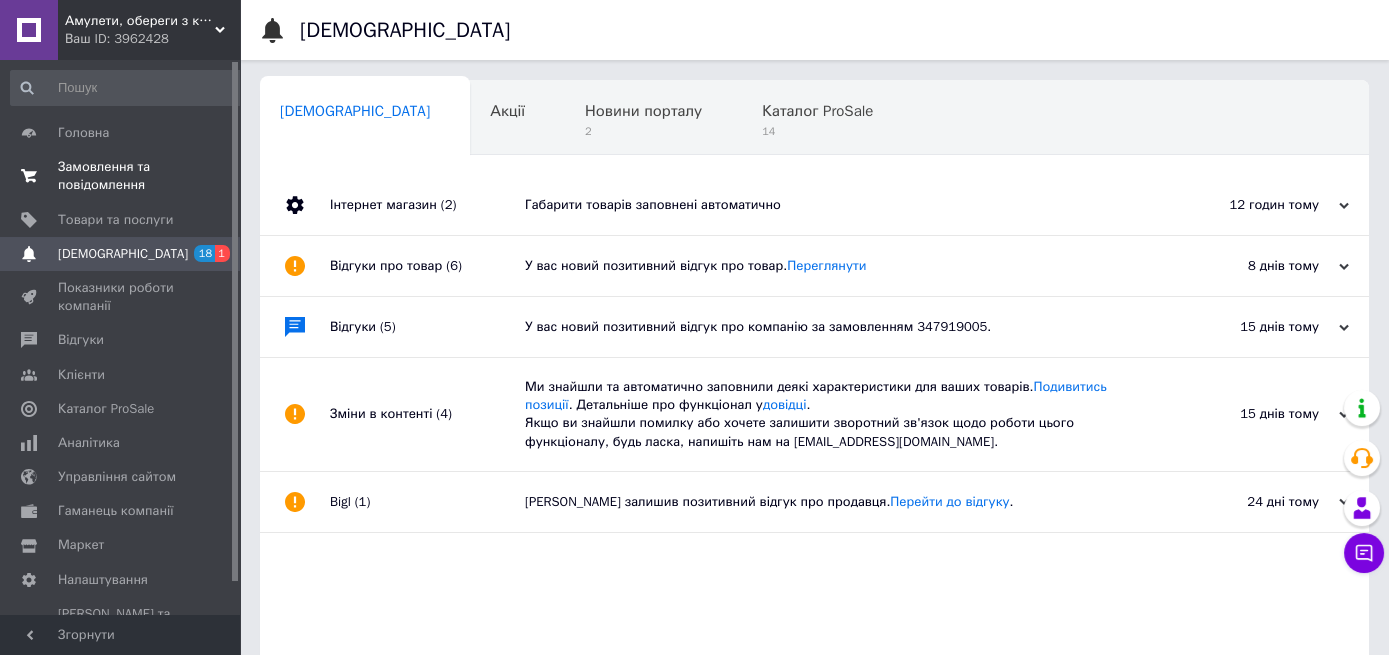click on "Замовлення та повідомлення" at bounding box center (121, 176) 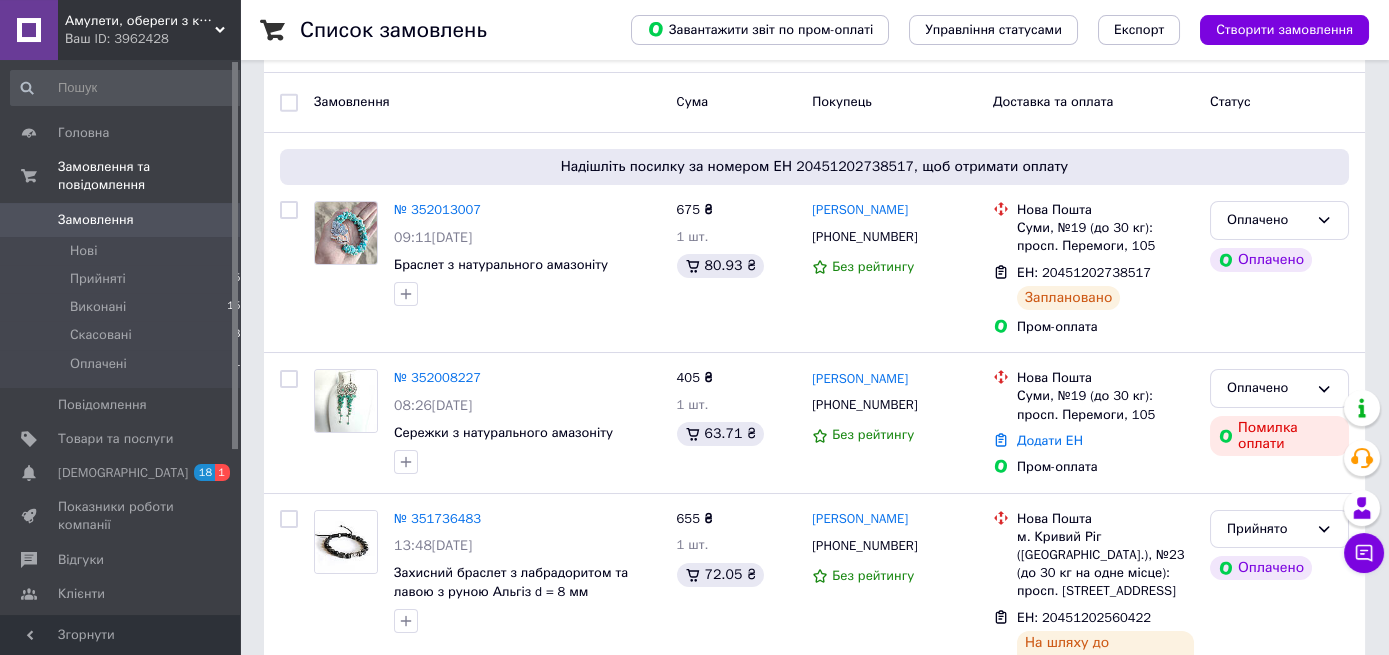 scroll, scrollTop: 222, scrollLeft: 0, axis: vertical 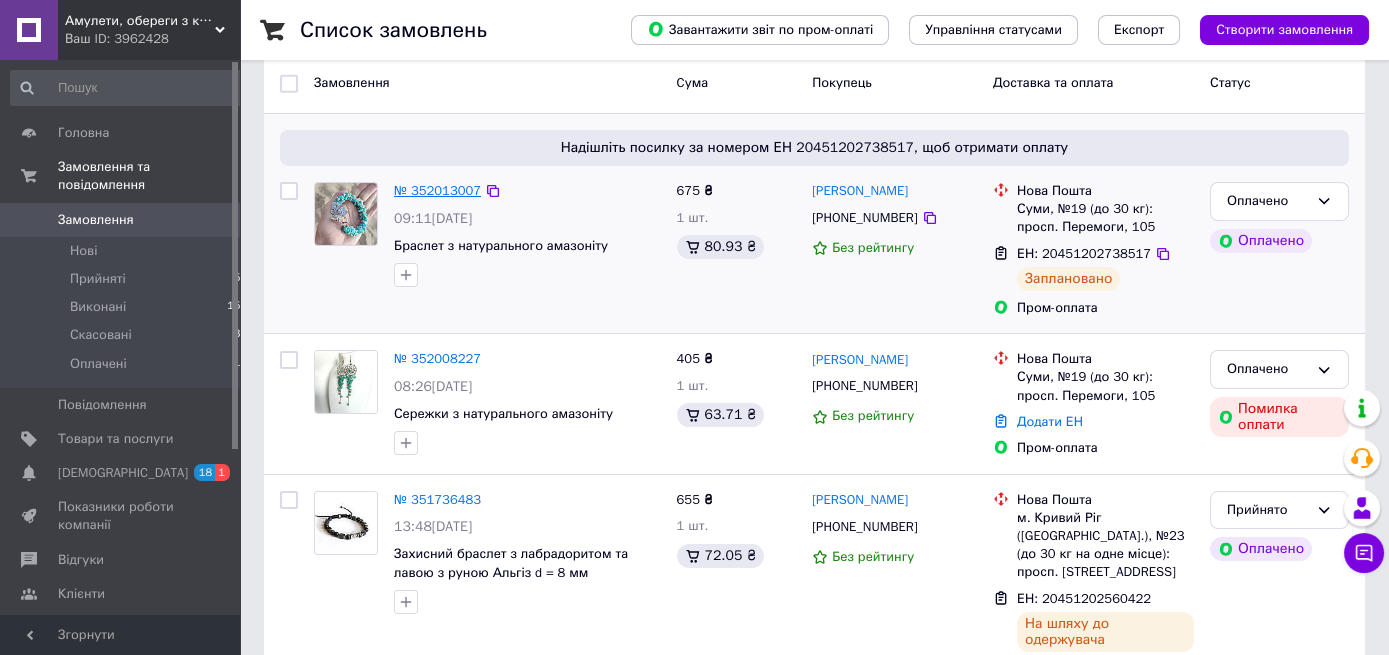 click on "№ 352013007" at bounding box center (437, 190) 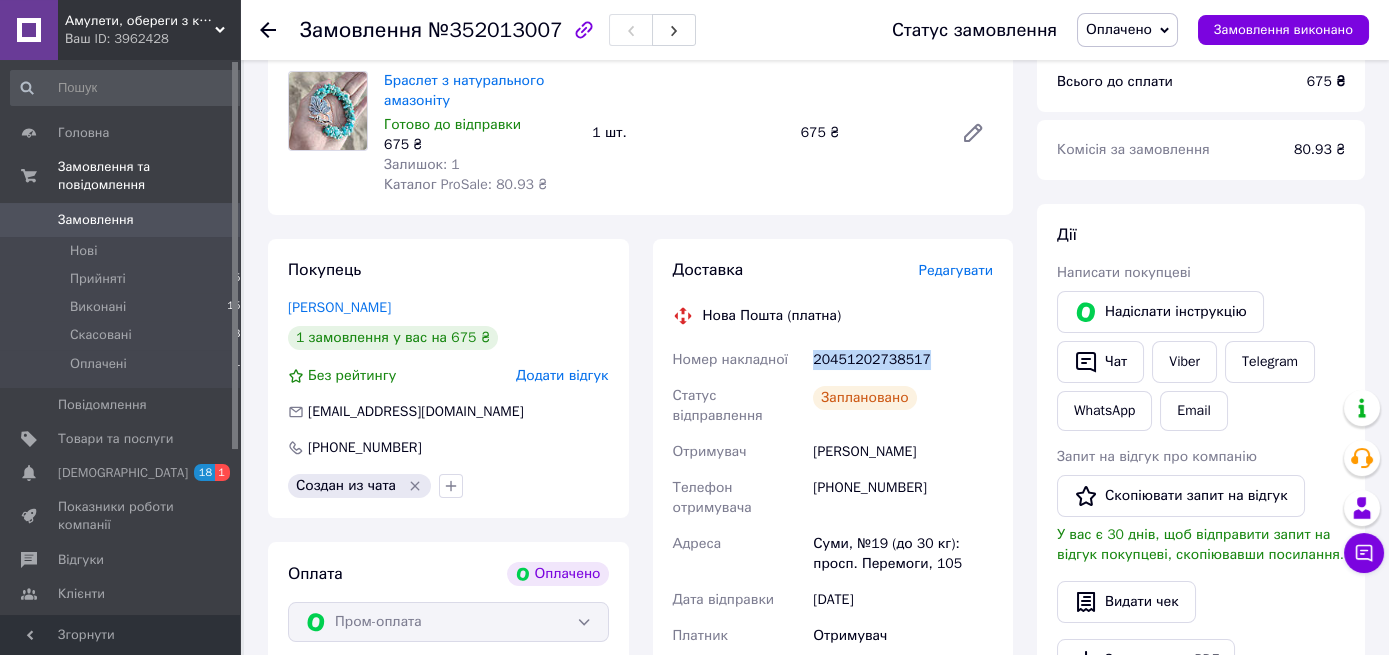 drag, startPoint x: 931, startPoint y: 364, endPoint x: 793, endPoint y: 351, distance: 138.61096 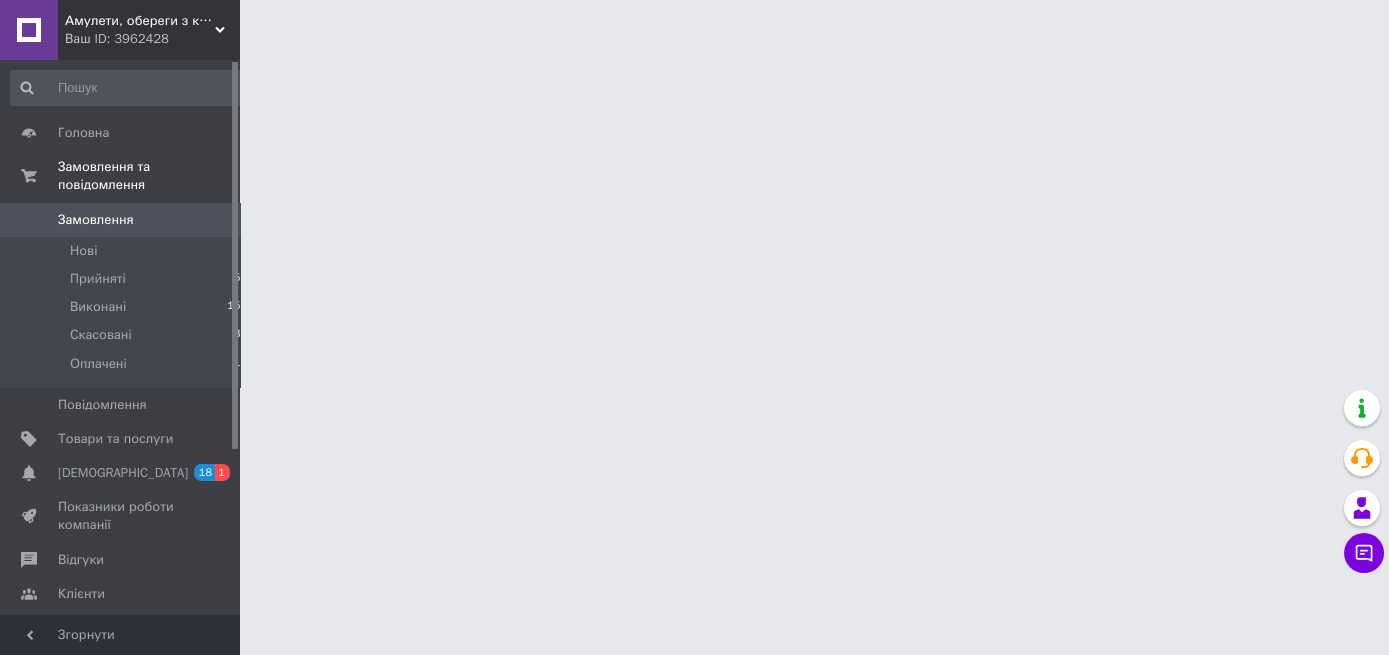 scroll, scrollTop: 0, scrollLeft: 0, axis: both 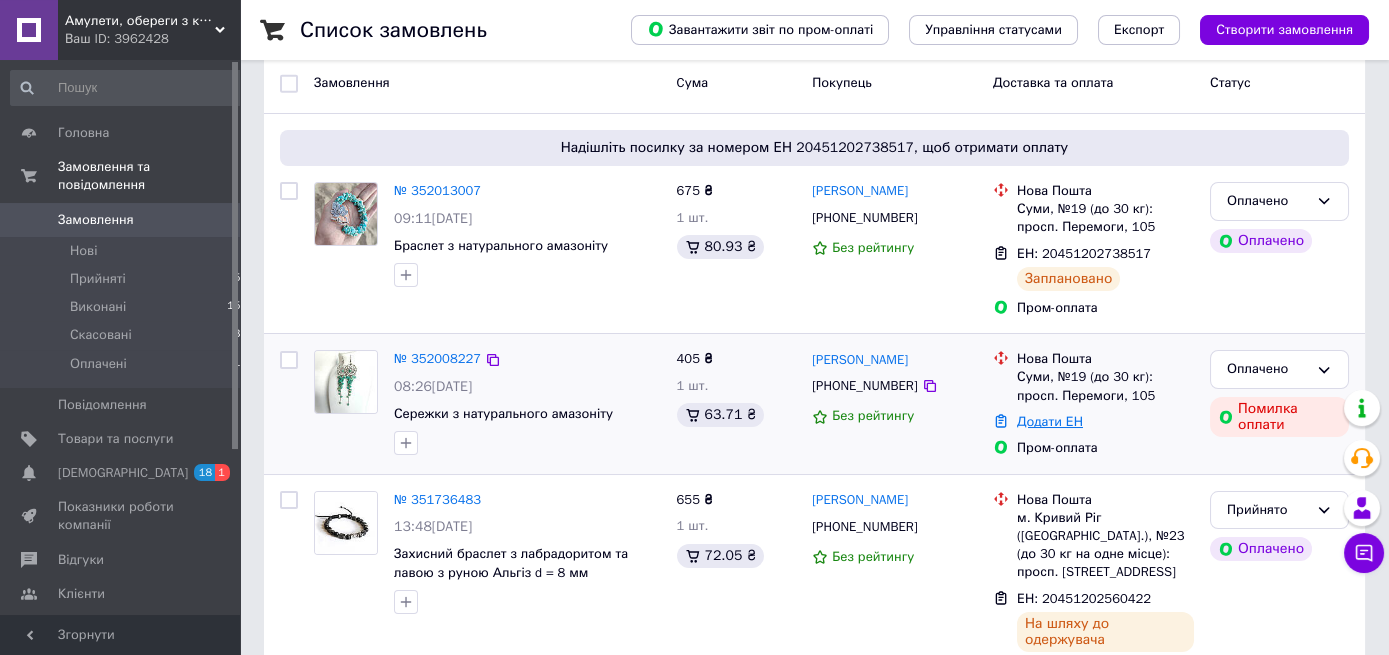 click on "Додати ЕН" at bounding box center [1050, 421] 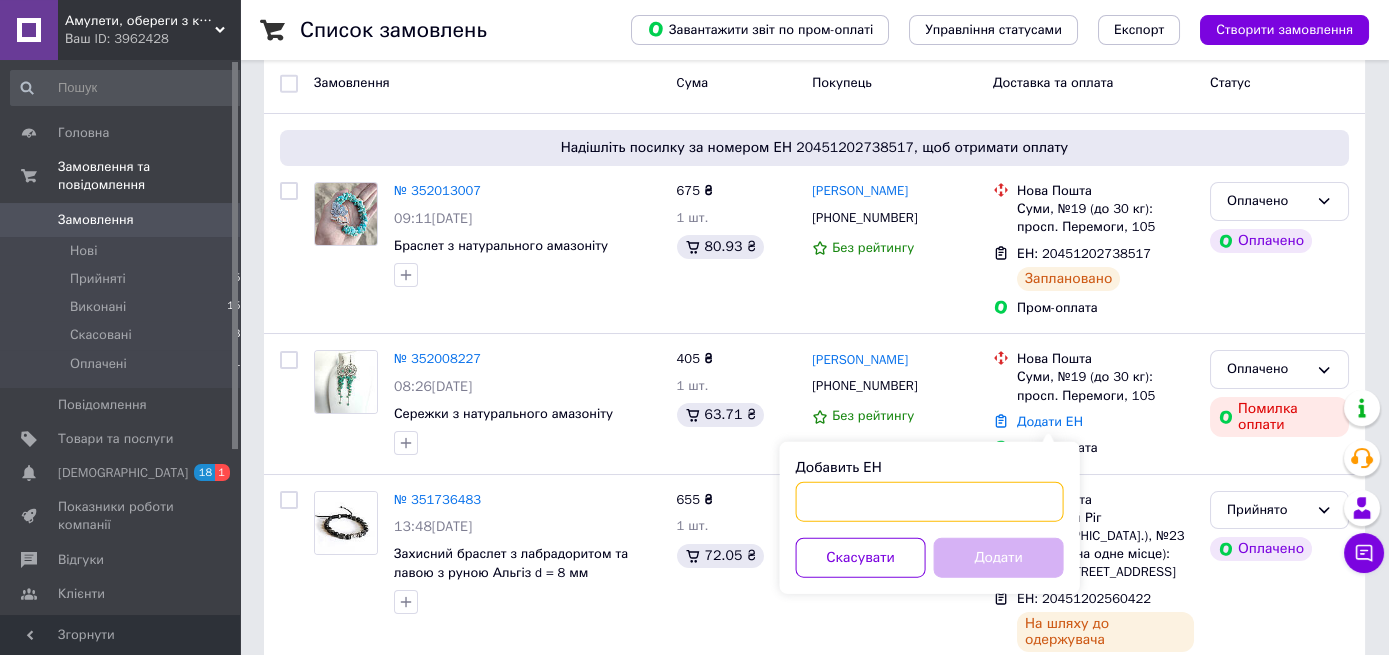 click on "Добавить ЕН" at bounding box center (930, 502) 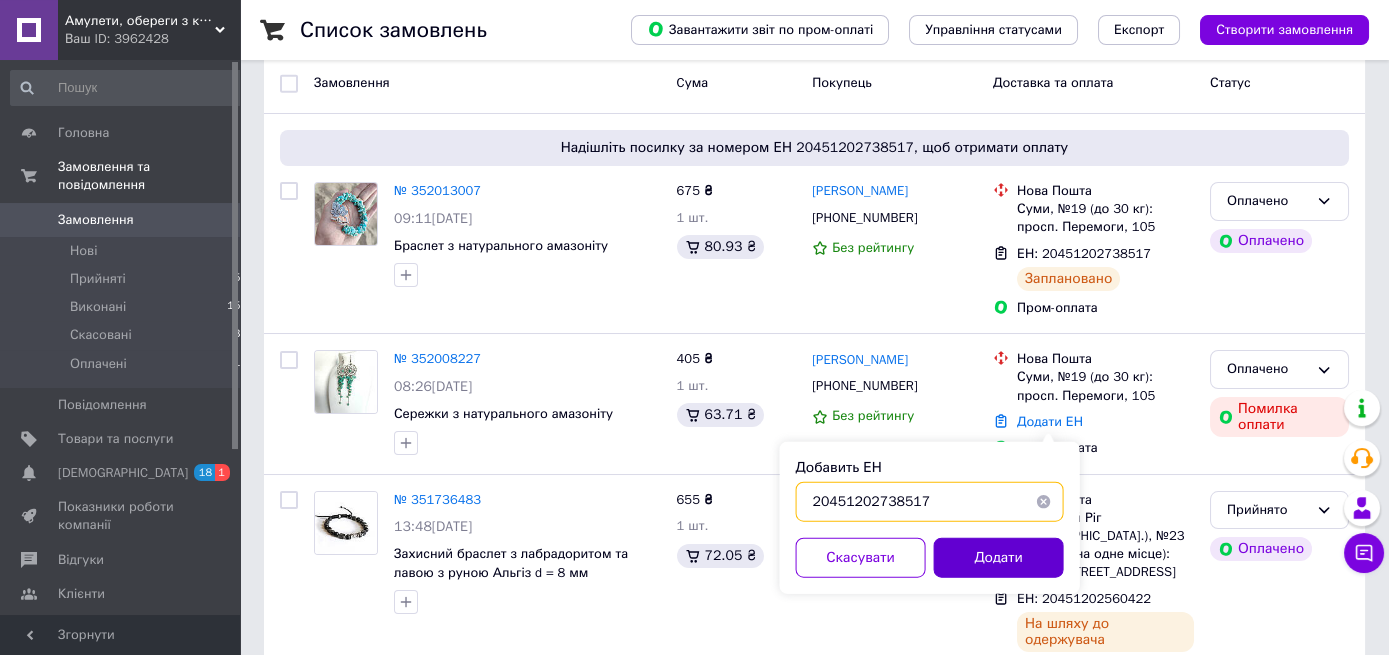 type on "20451202738517" 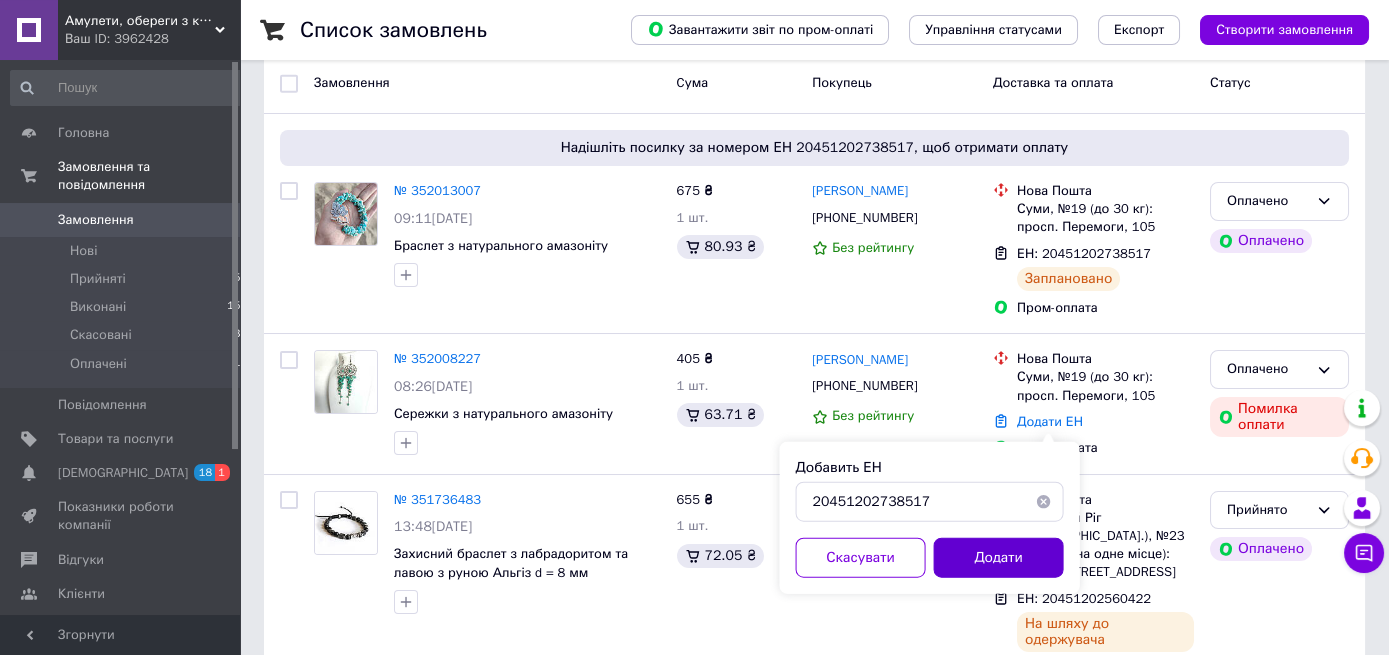 click on "Додати" at bounding box center (999, 558) 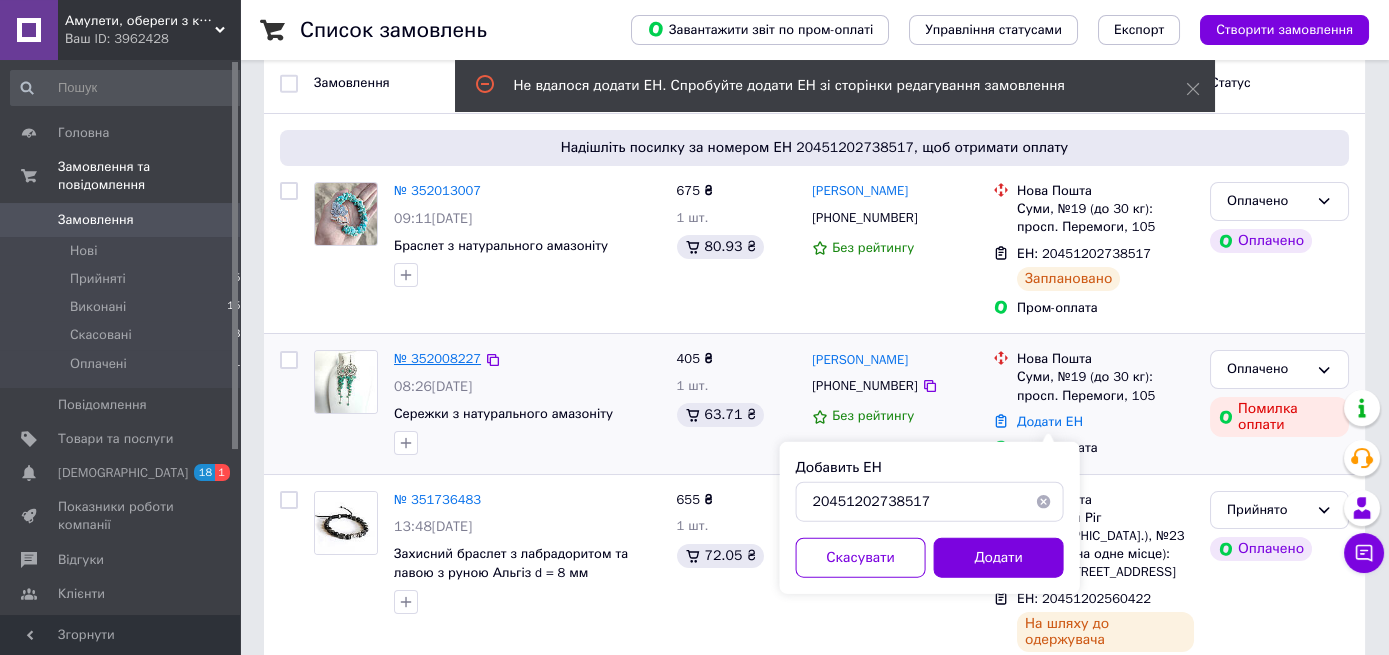 click on "№ 352008227" at bounding box center (437, 358) 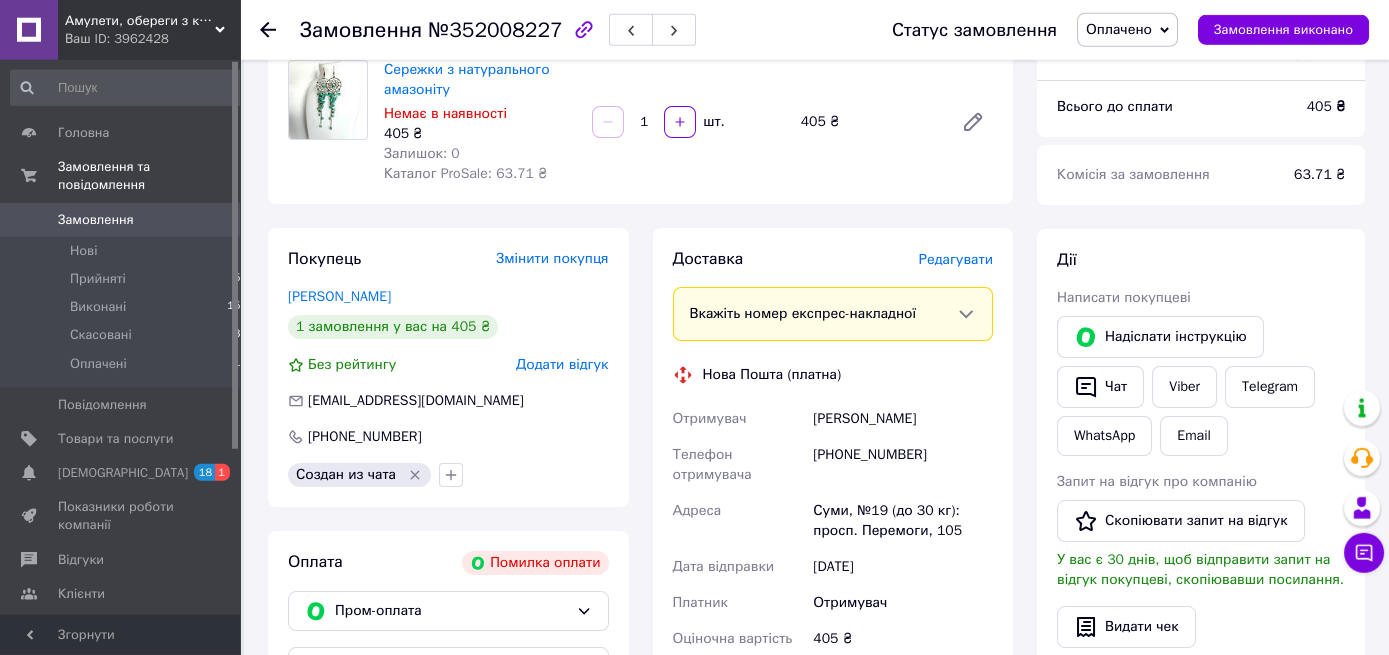 scroll, scrollTop: 175, scrollLeft: 0, axis: vertical 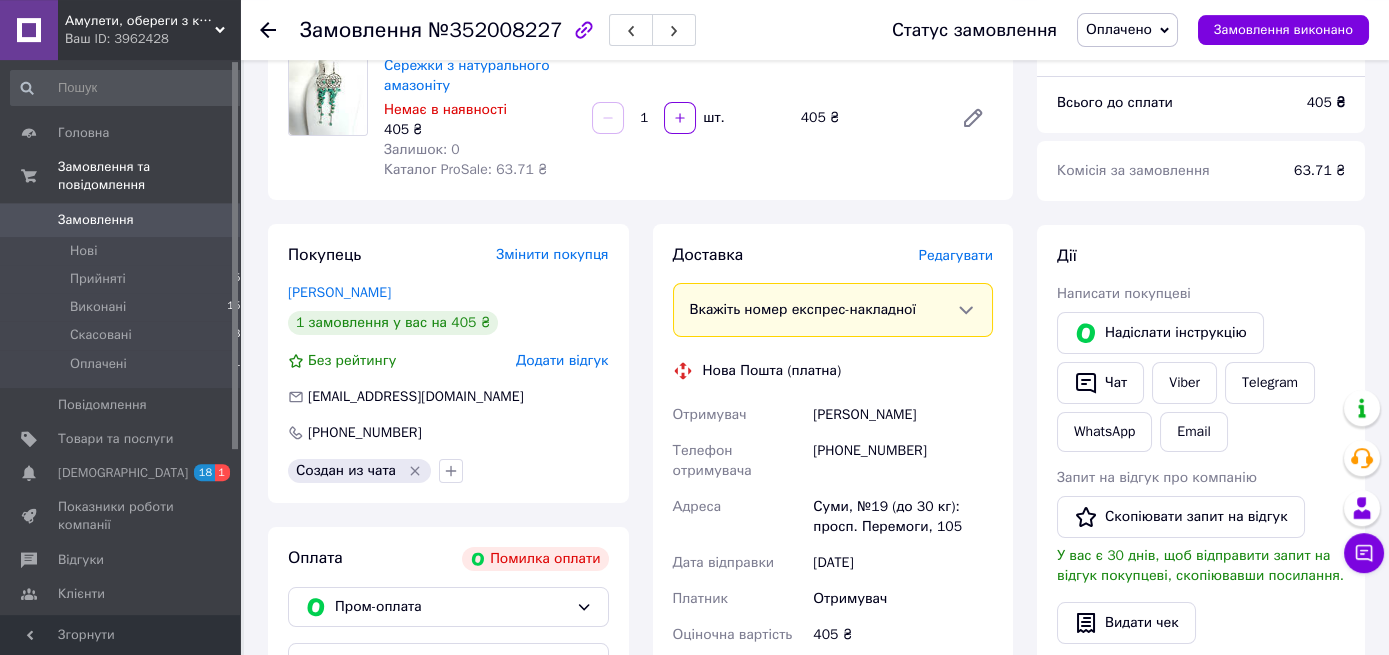 click 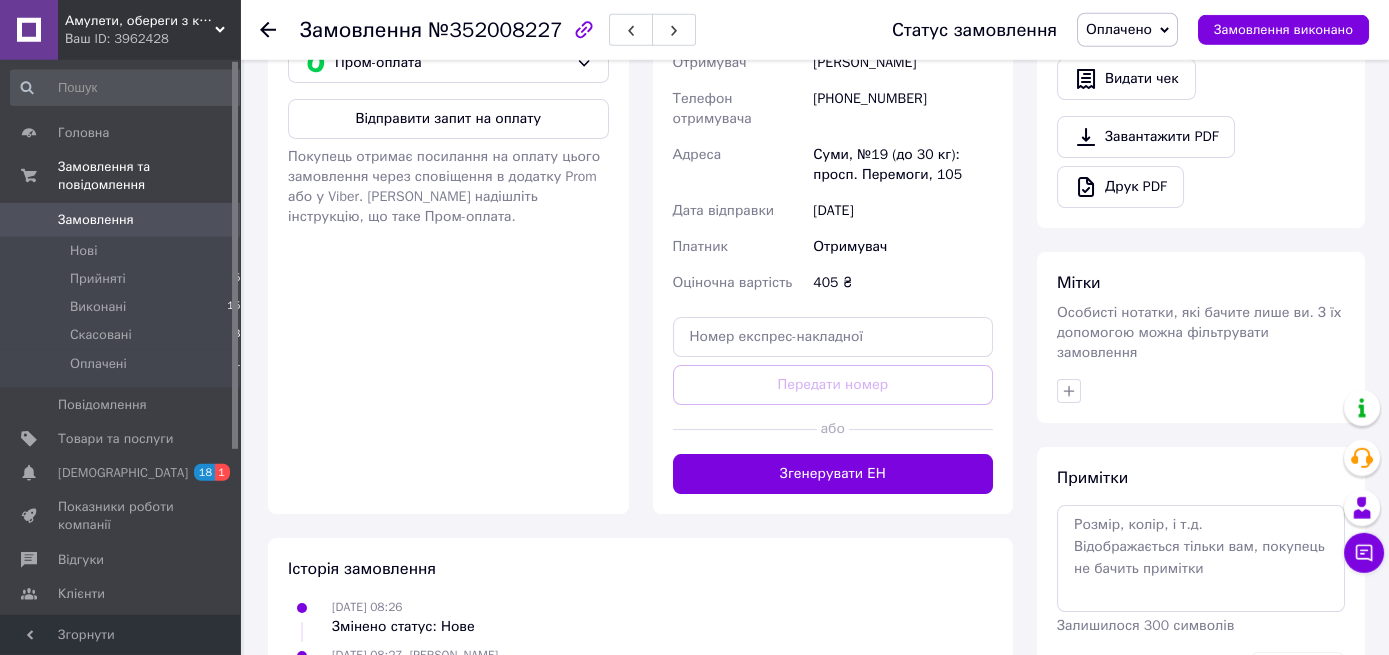 scroll, scrollTop: 734, scrollLeft: 0, axis: vertical 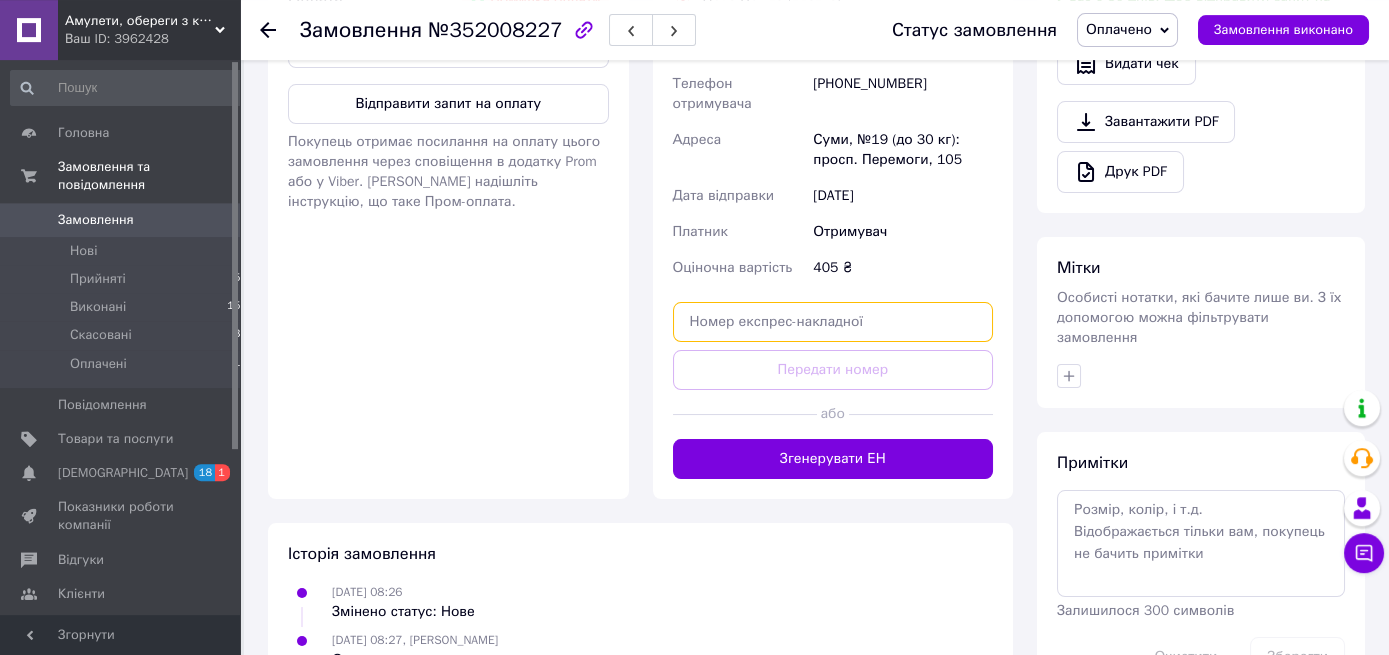 click at bounding box center [833, 322] 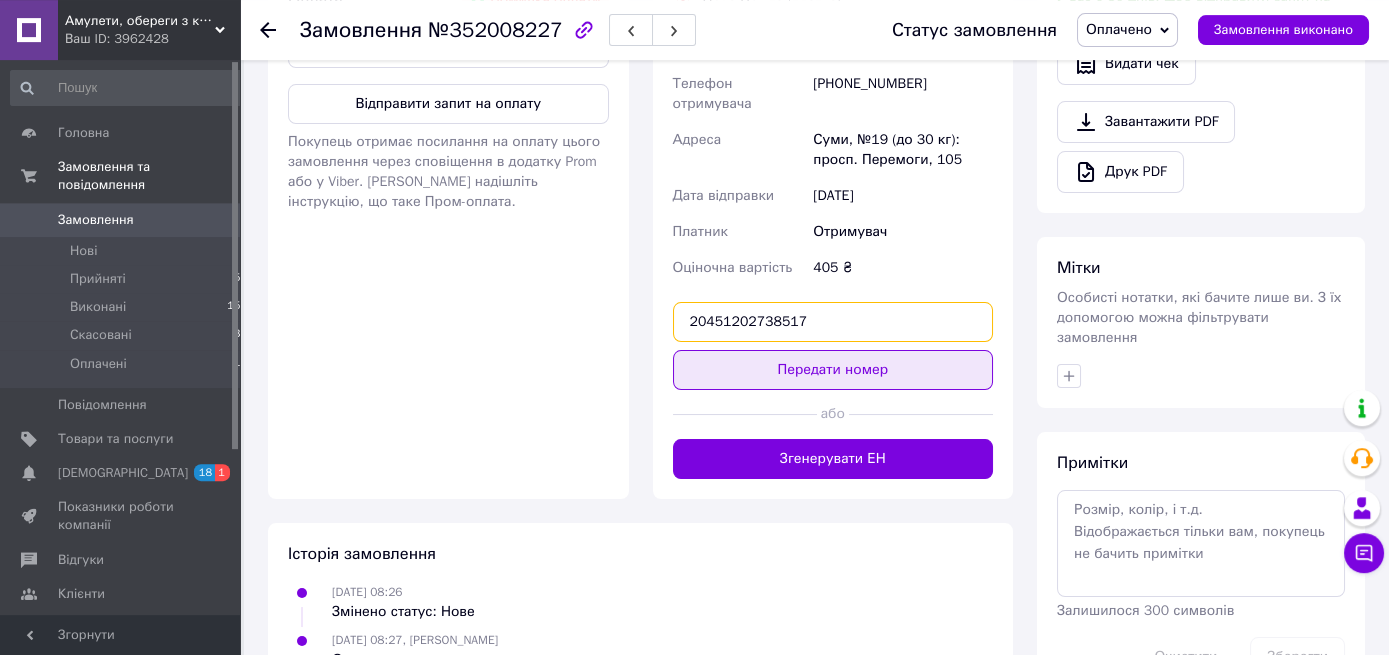 type on "20451202738517" 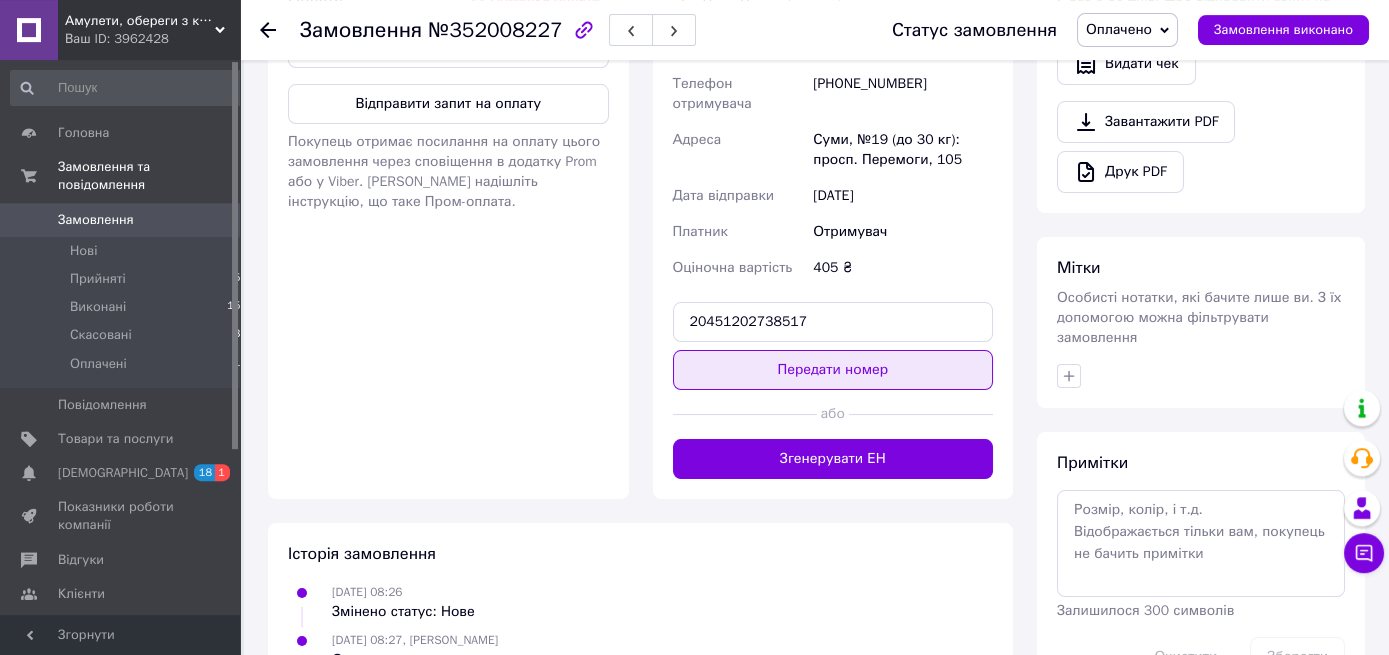 click on "Передати номер" at bounding box center [833, 370] 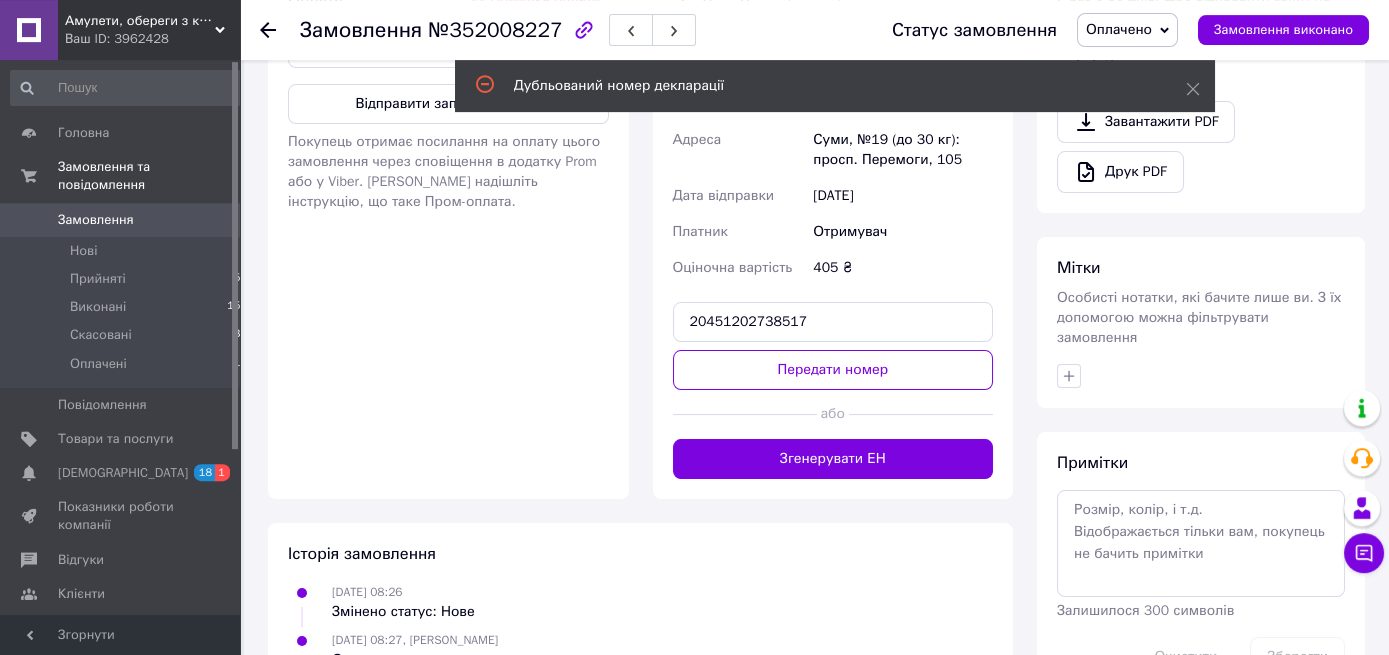 scroll, scrollTop: 0, scrollLeft: 0, axis: both 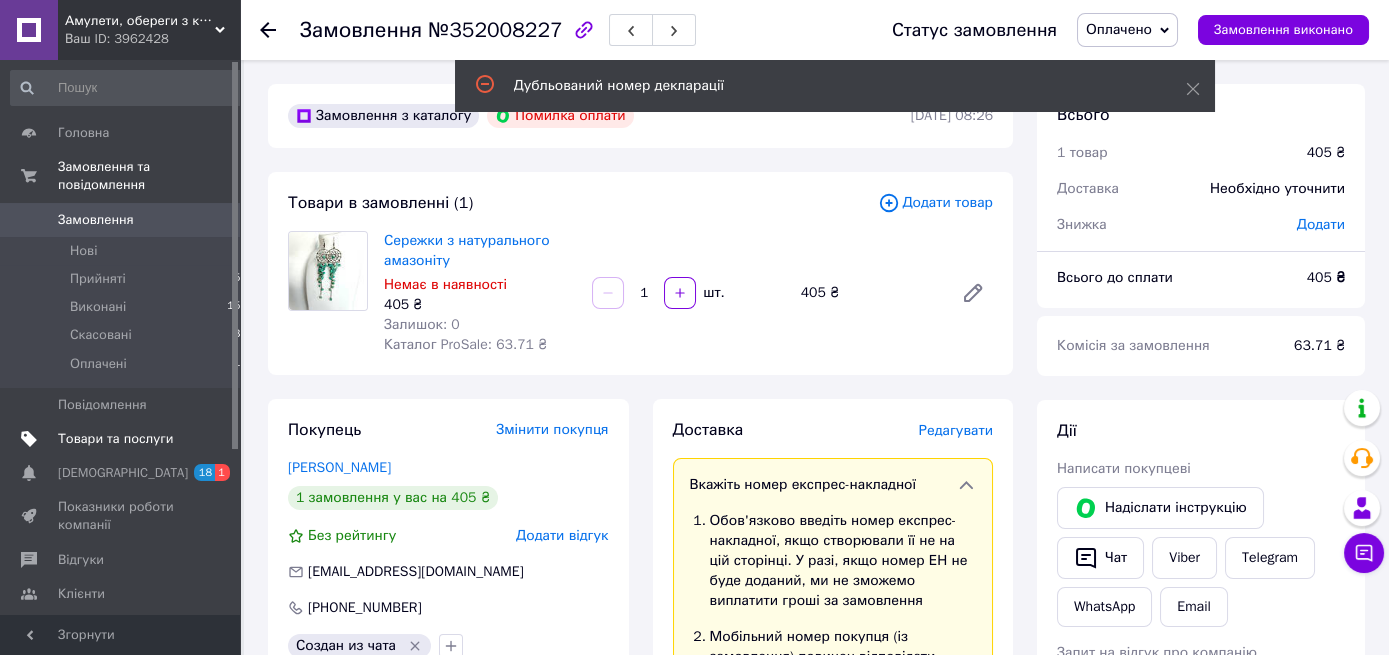 click on "Товари та послуги" at bounding box center [115, 439] 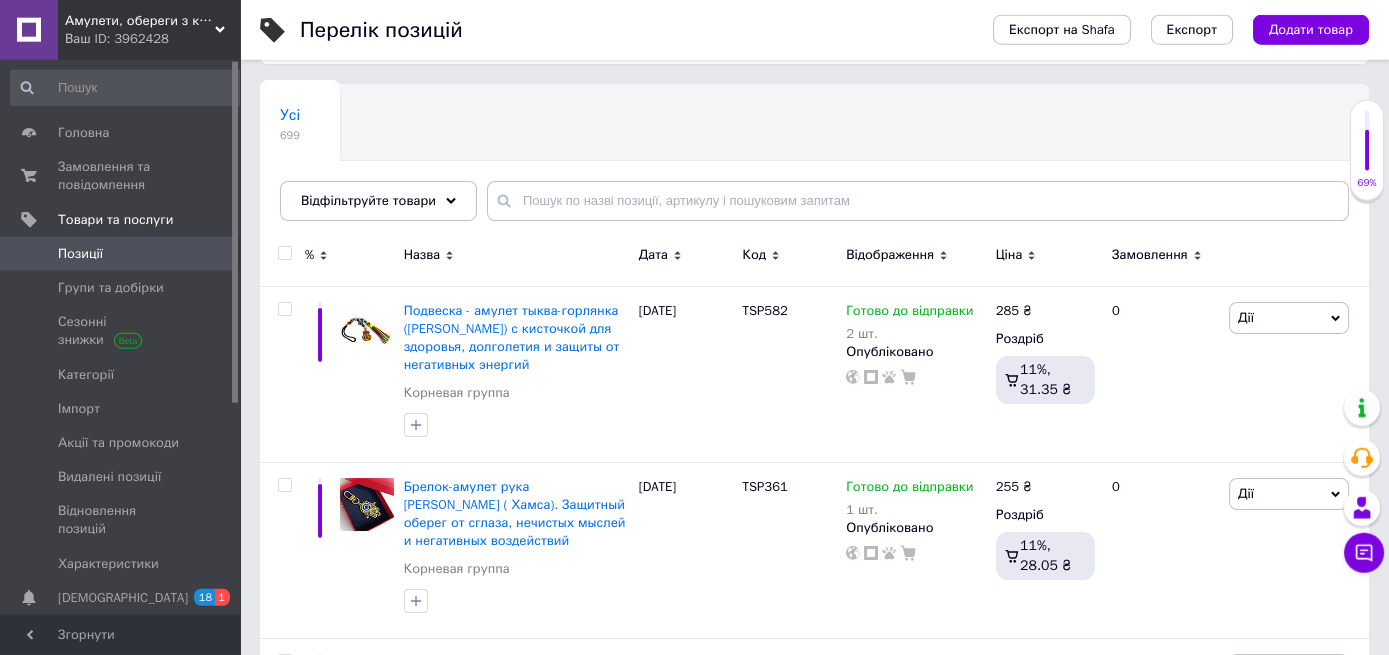 scroll, scrollTop: 295, scrollLeft: 0, axis: vertical 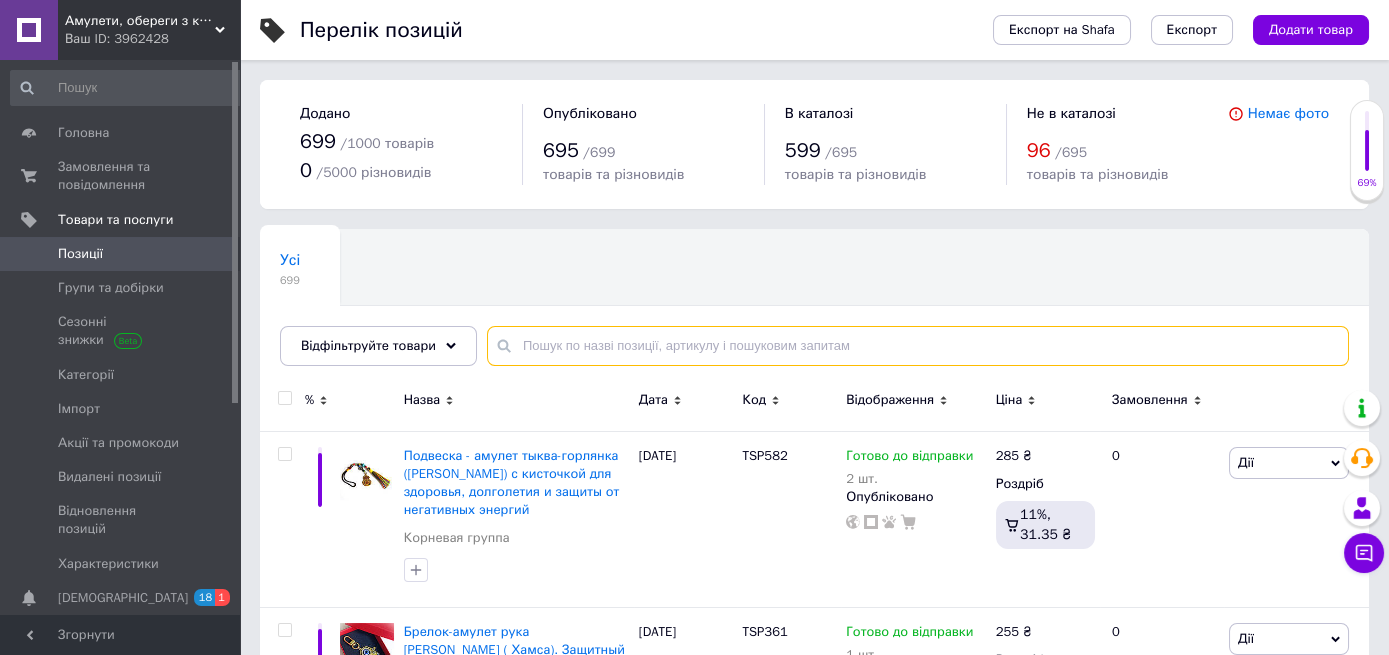 click at bounding box center (918, 346) 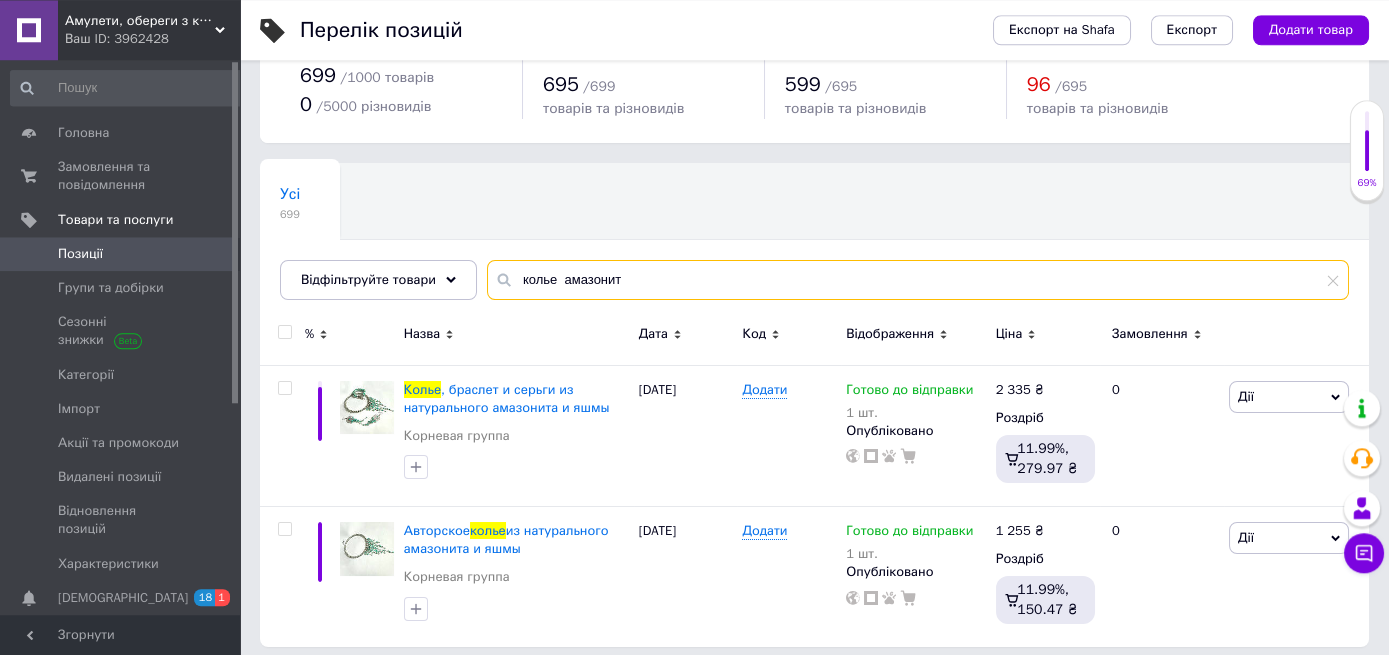 scroll, scrollTop: 77, scrollLeft: 0, axis: vertical 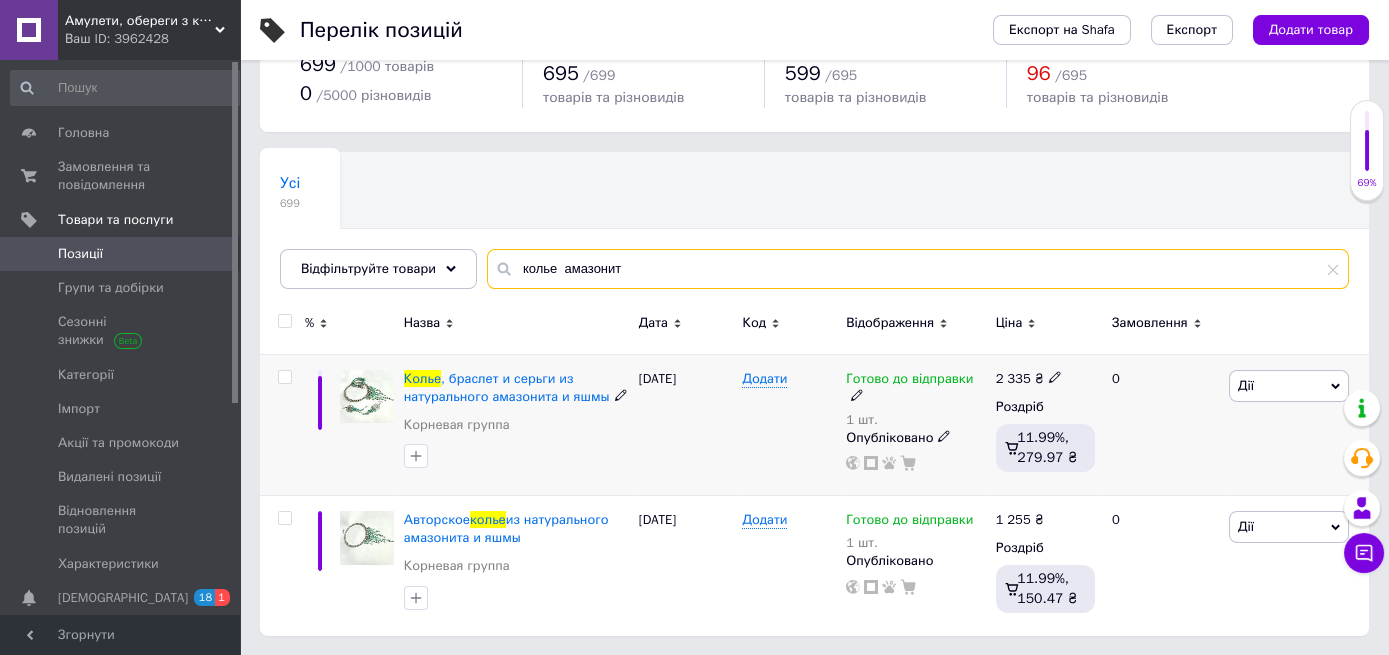 type on "колье  амазонит" 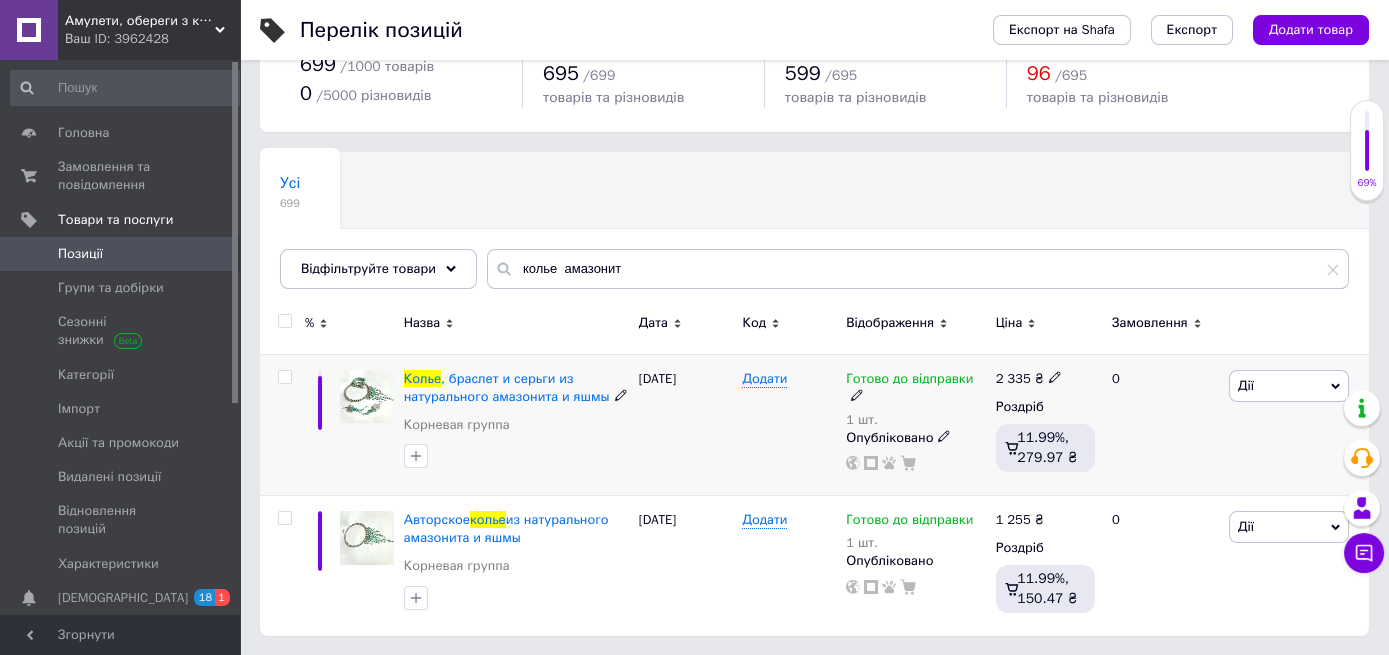 click on "Готово до відправки" at bounding box center (915, 388) 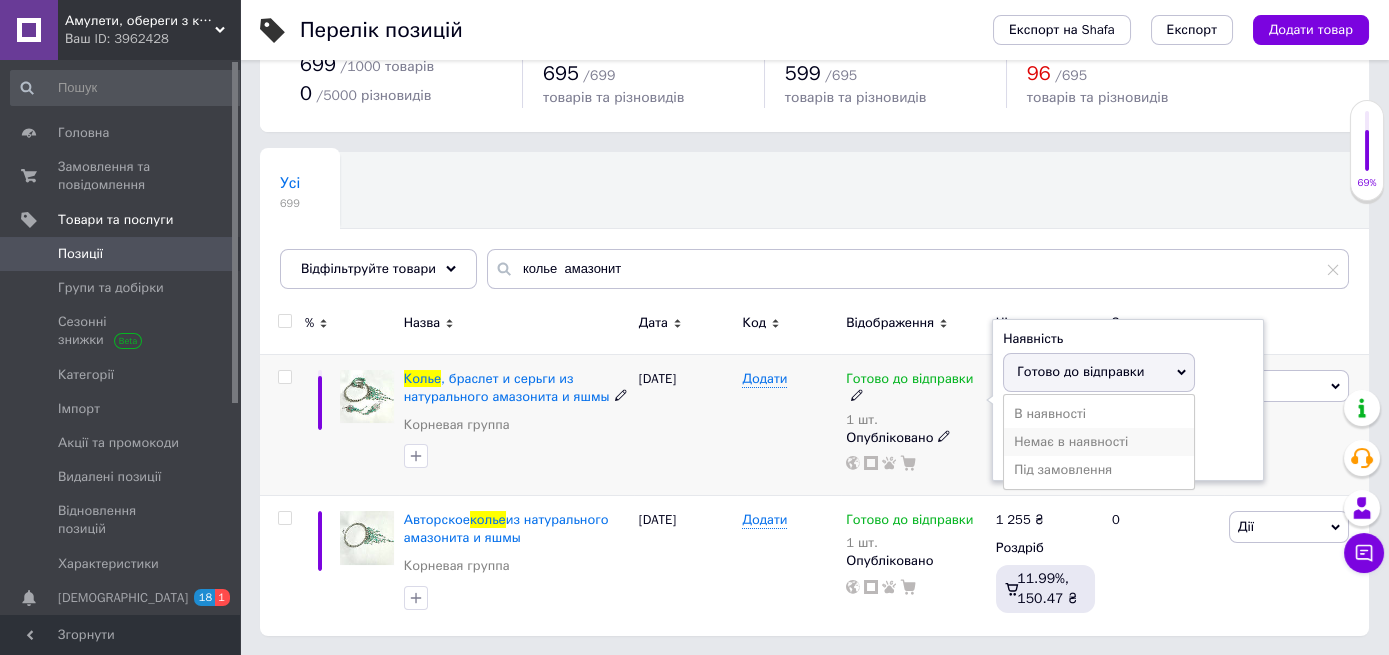 click on "Немає в наявності" at bounding box center [1099, 442] 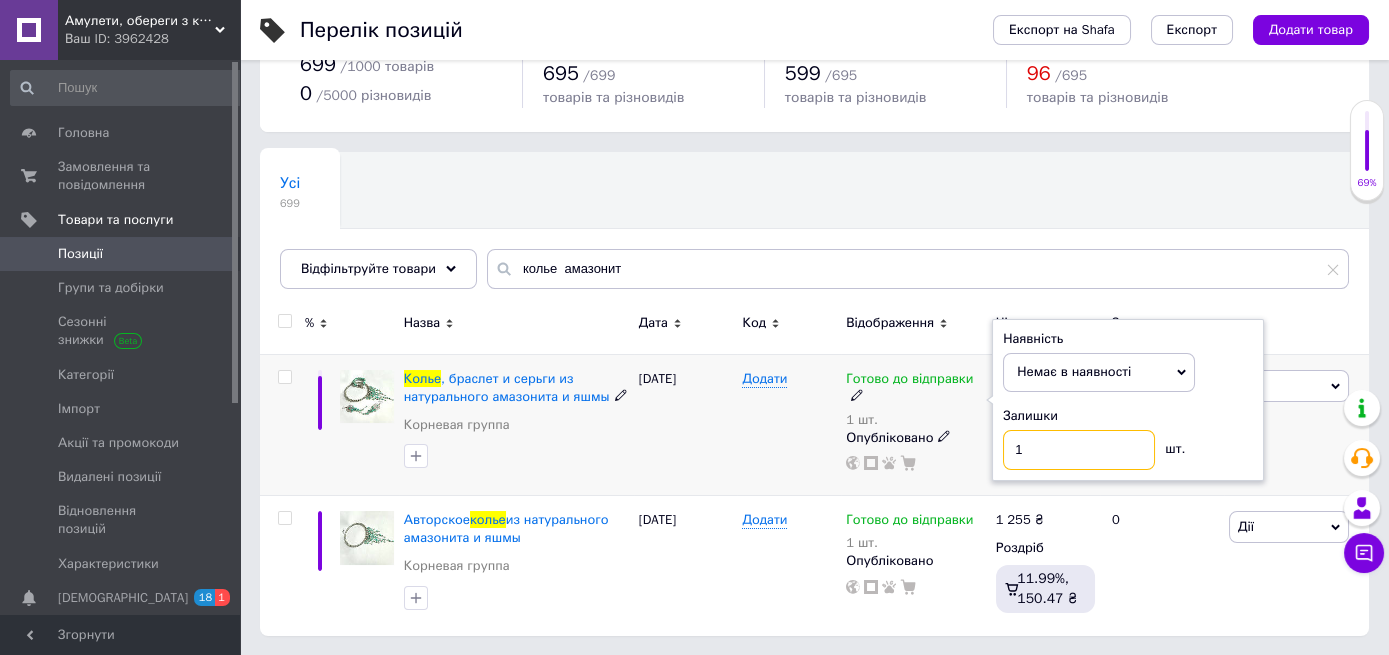 drag, startPoint x: 1026, startPoint y: 444, endPoint x: 1008, endPoint y: 444, distance: 18 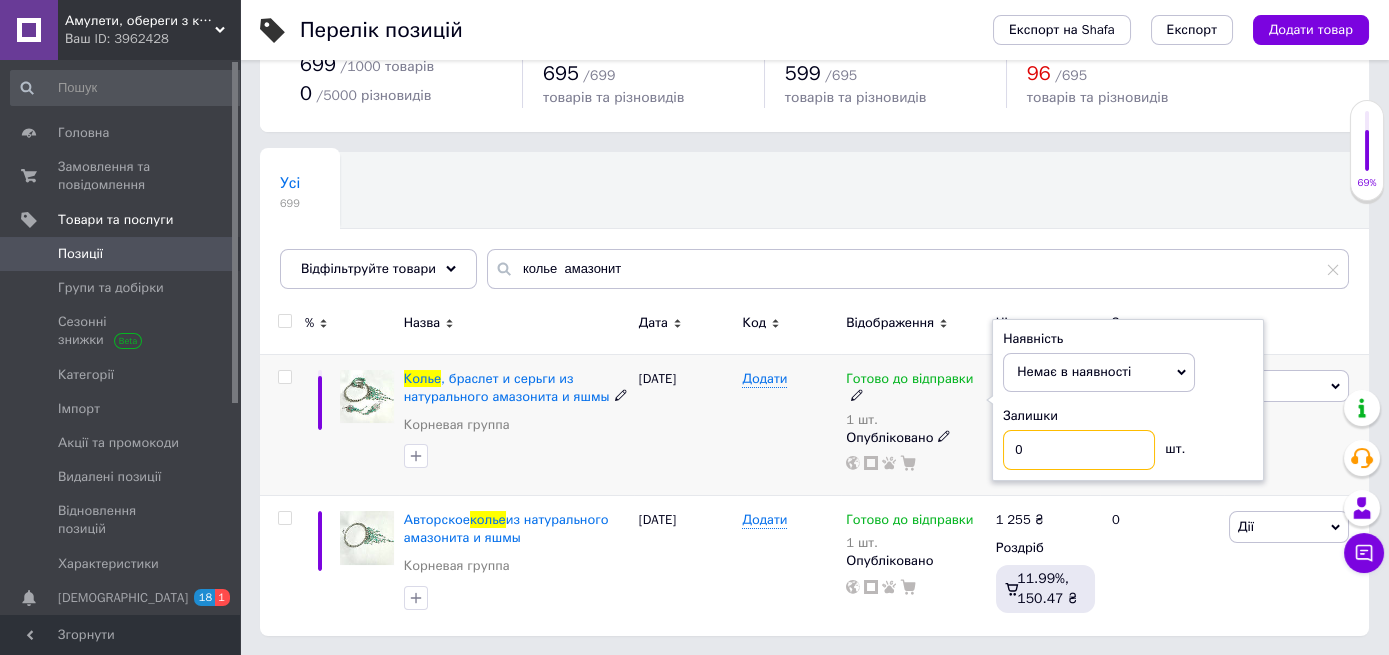 type on "0" 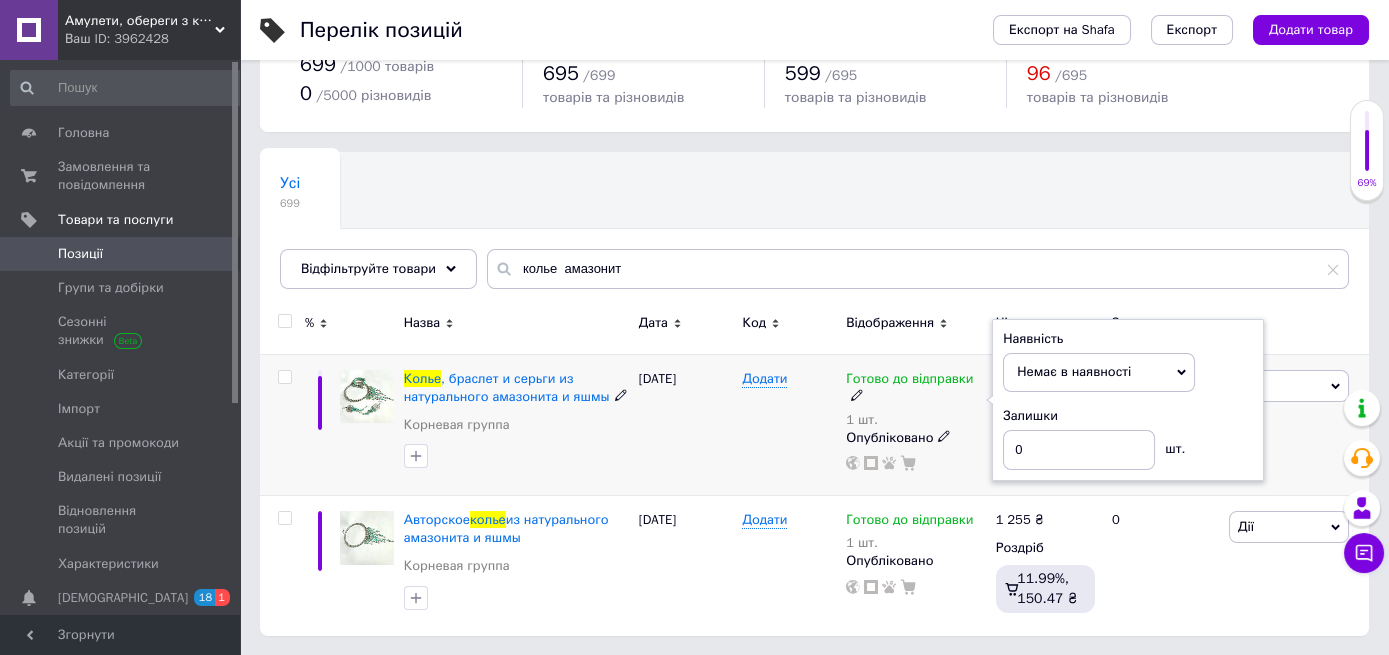 click on "19.03.2025" at bounding box center [686, 424] 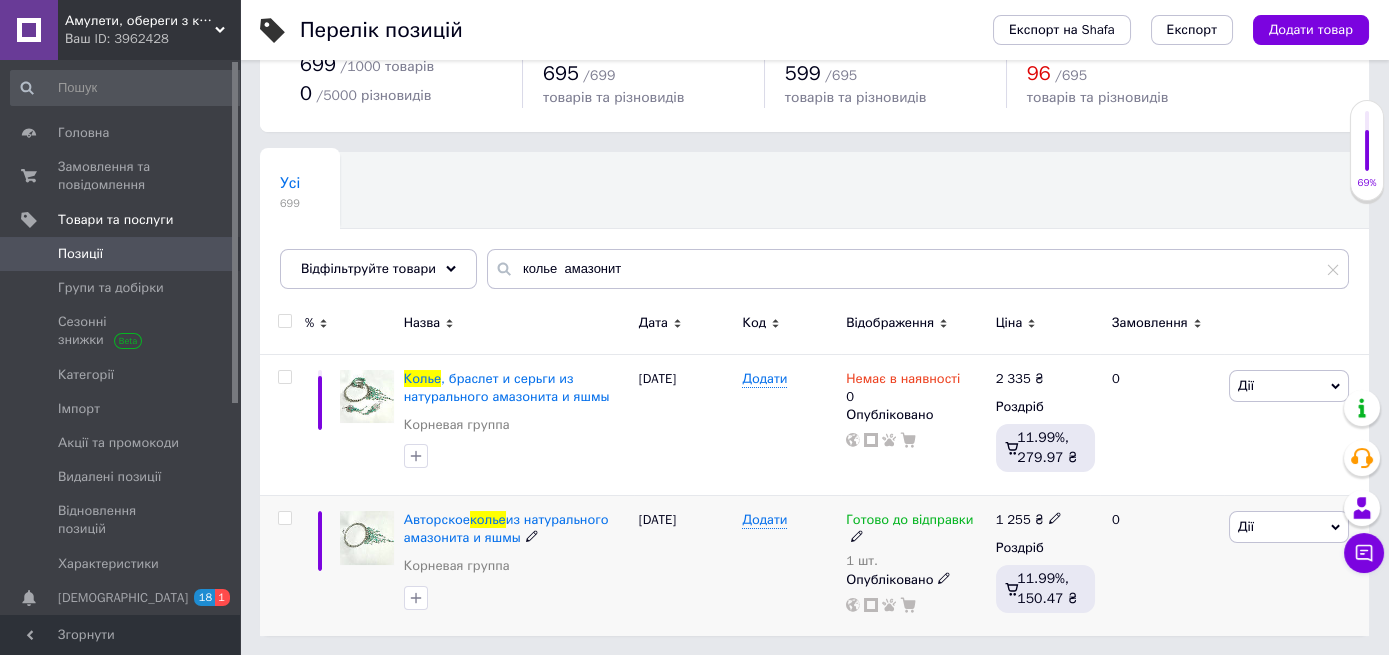 click 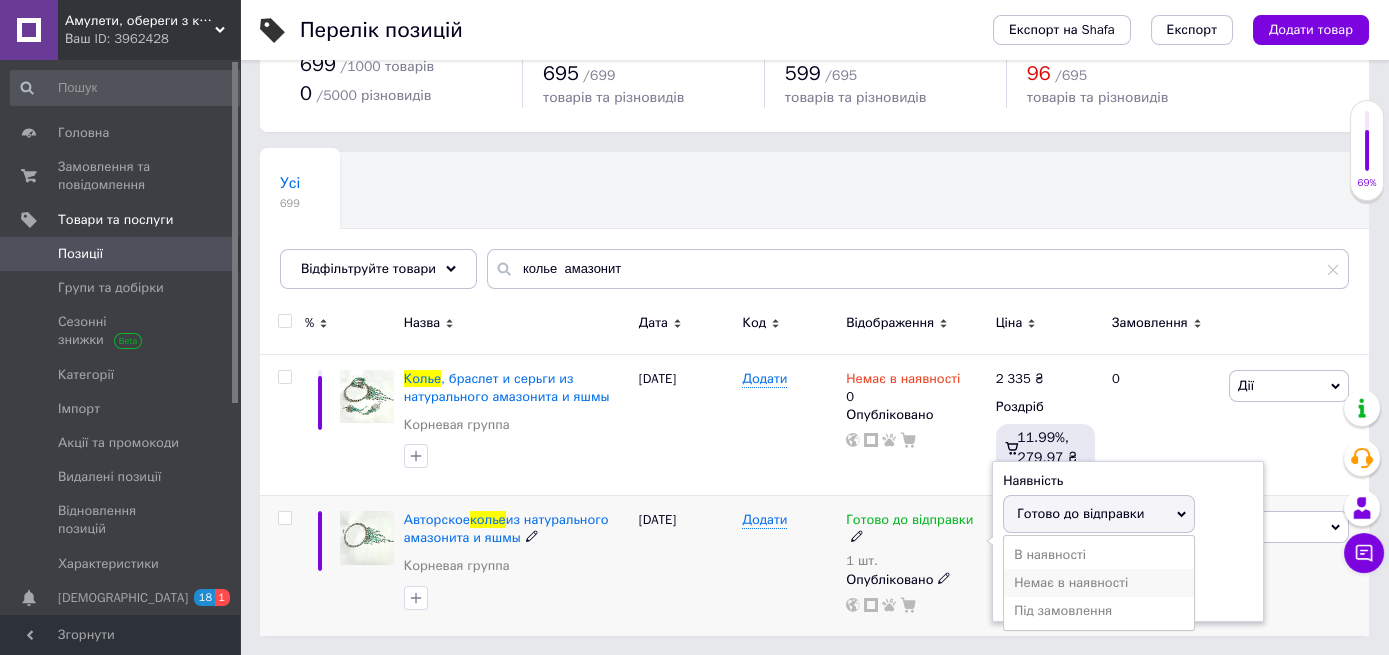 click on "Немає в наявності" at bounding box center [1099, 583] 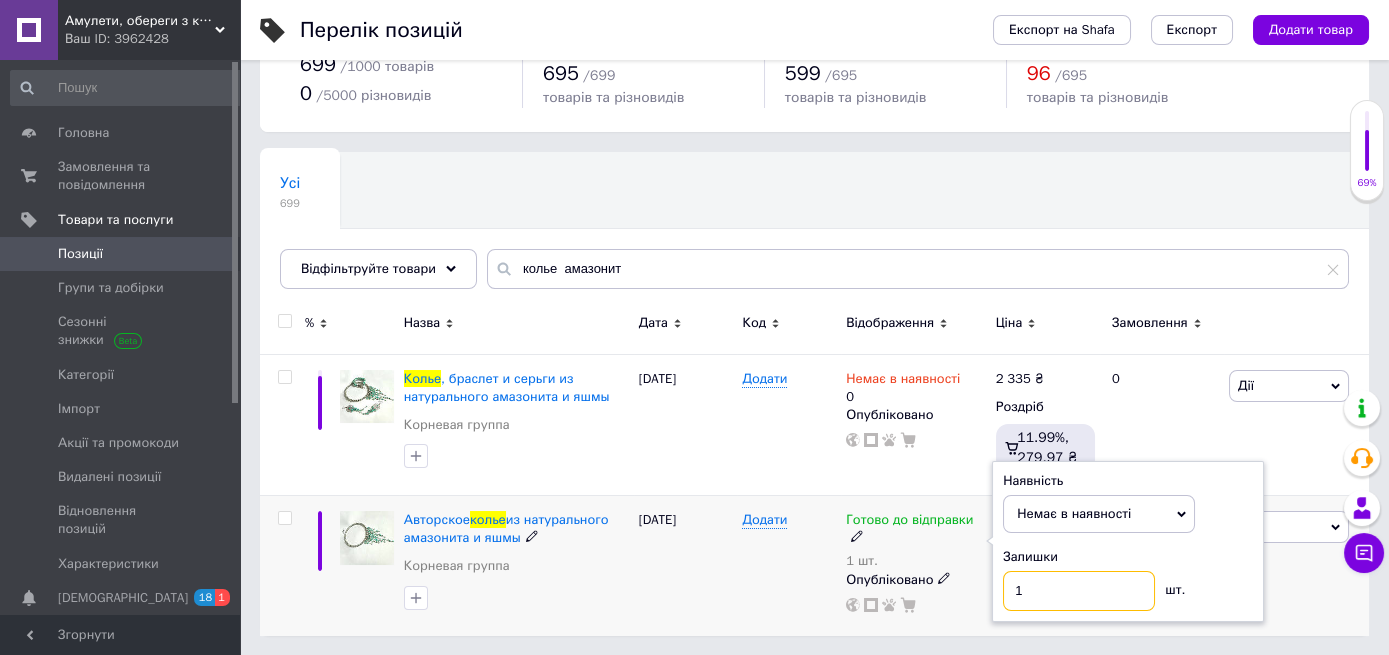 drag, startPoint x: 1015, startPoint y: 589, endPoint x: 1003, endPoint y: 588, distance: 12.0415945 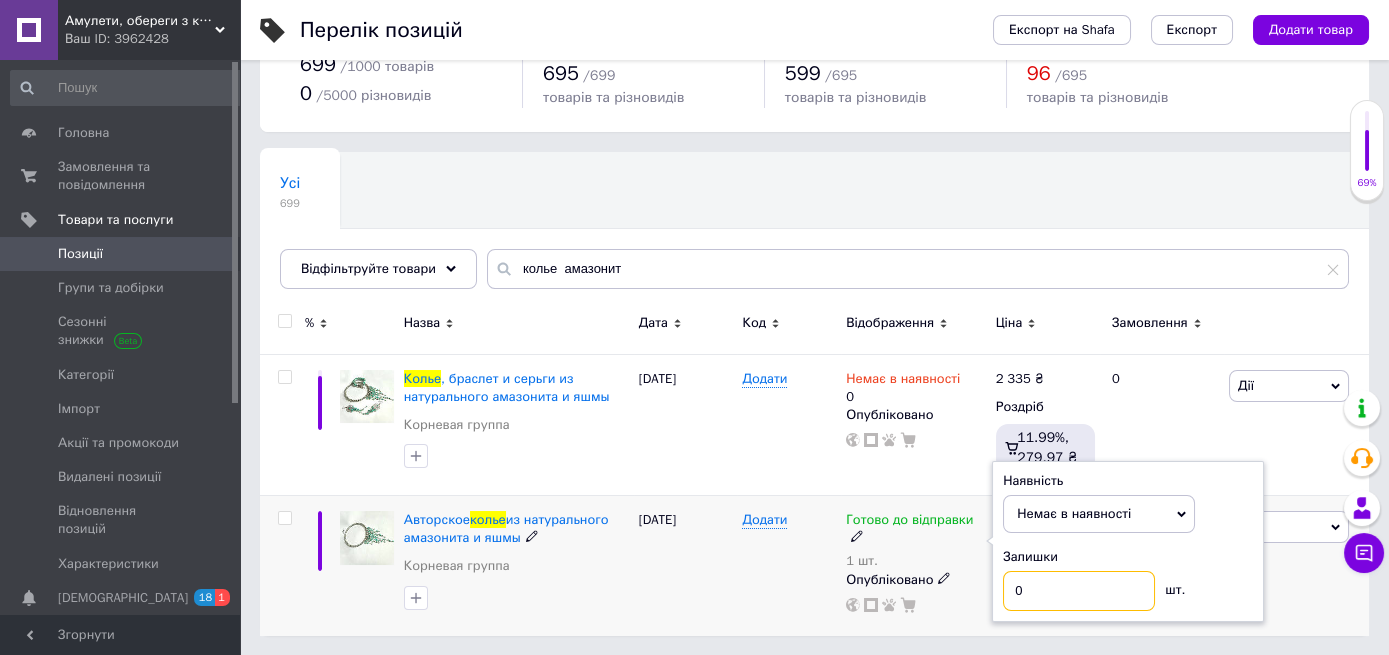 type on "0" 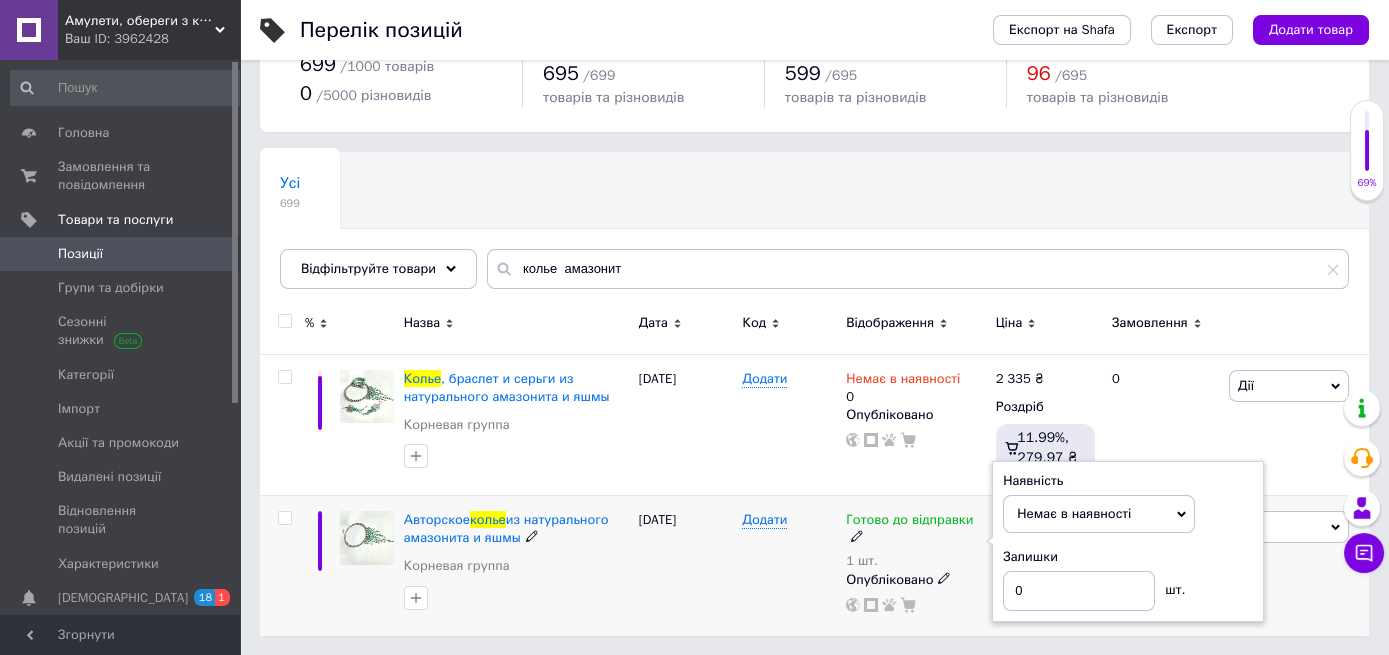 click on "19.03.2025" at bounding box center [686, 566] 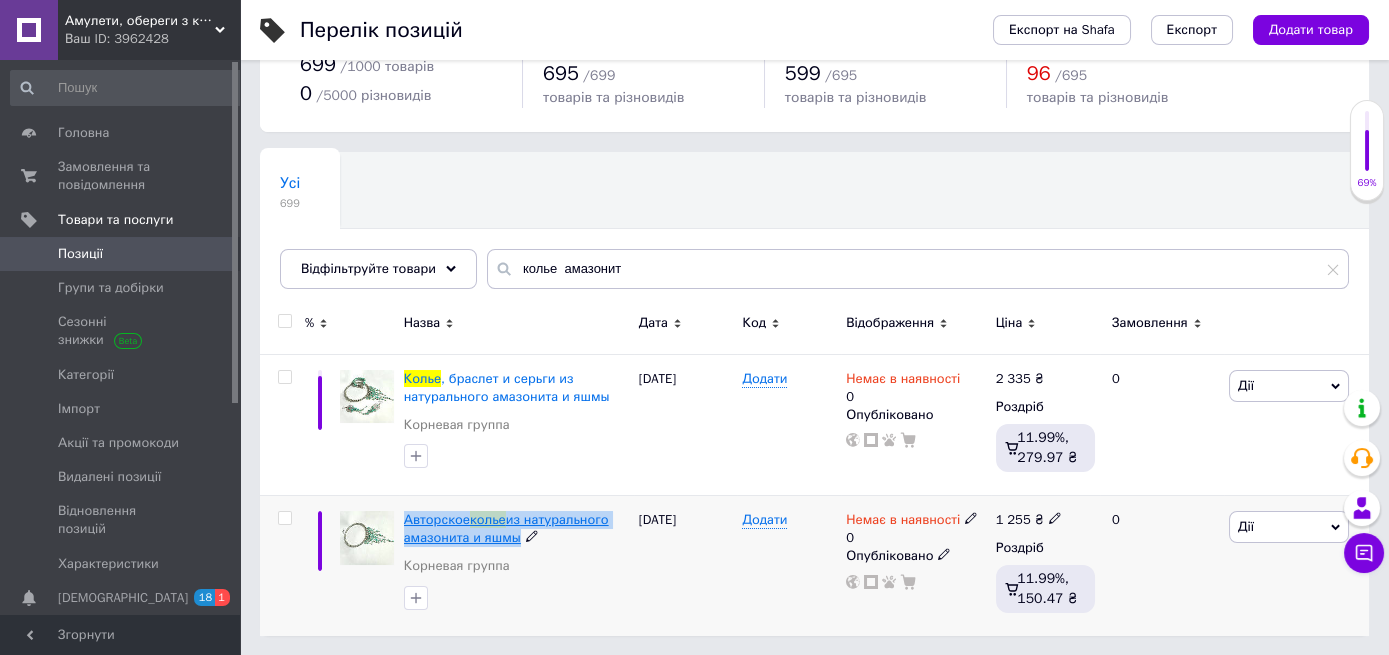 drag, startPoint x: 540, startPoint y: 540, endPoint x: 406, endPoint y: 514, distance: 136.49908 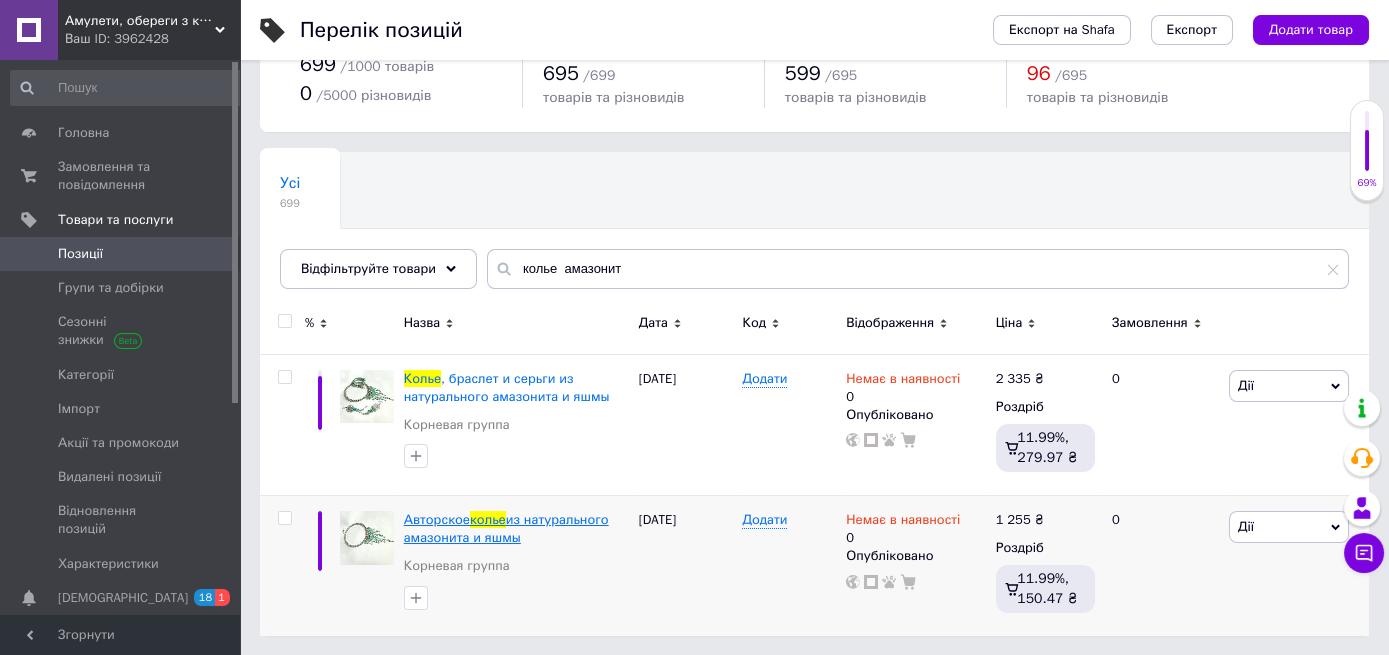 copy 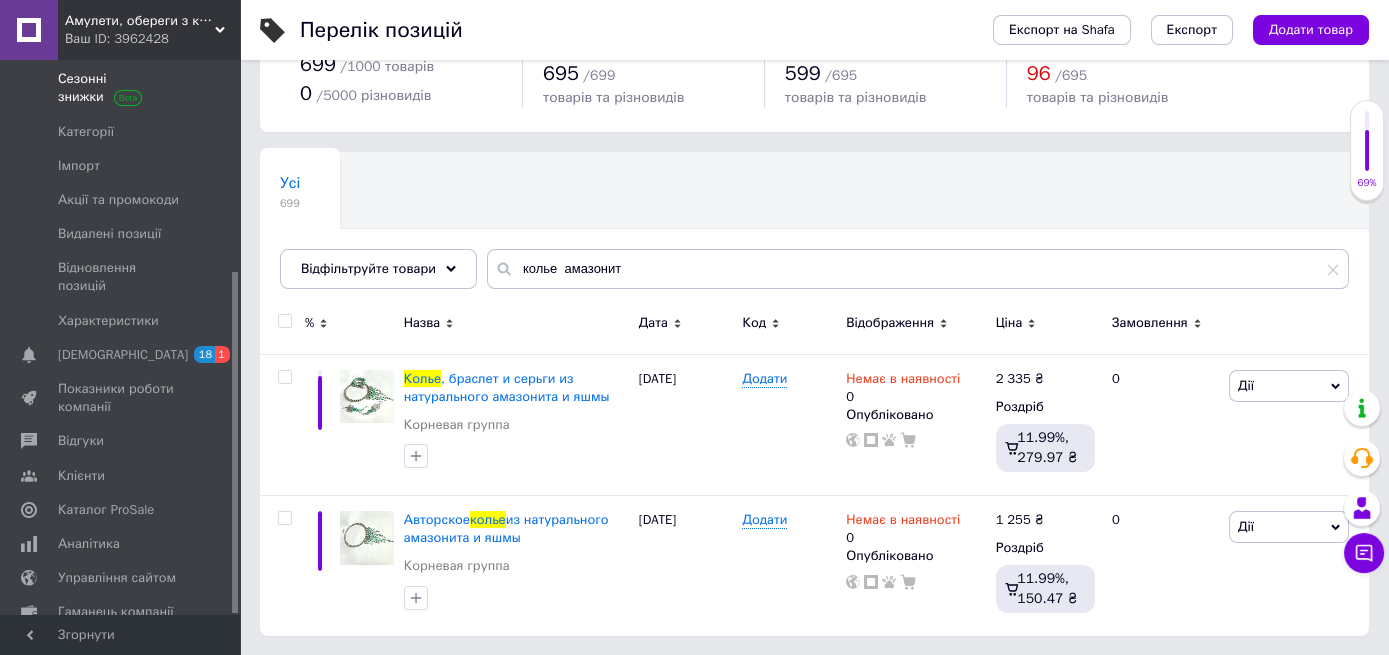 scroll, scrollTop: 342, scrollLeft: 0, axis: vertical 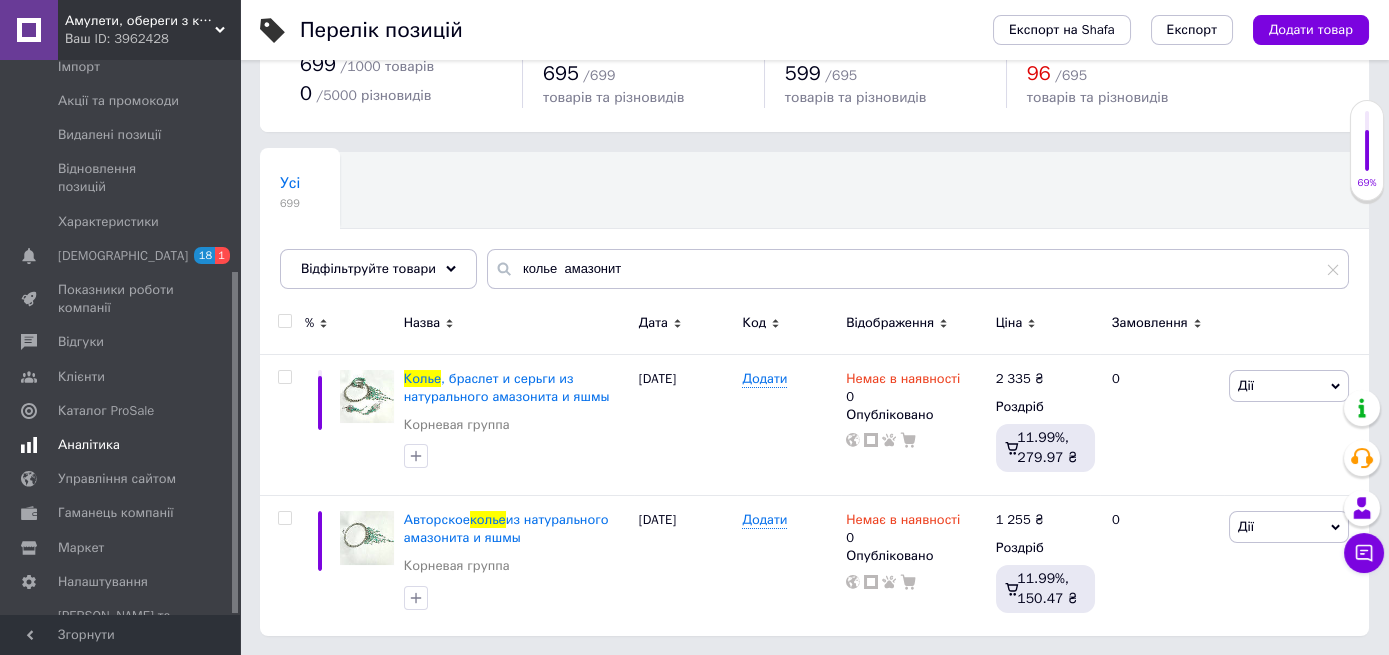 click on "Аналітика" at bounding box center (89, 445) 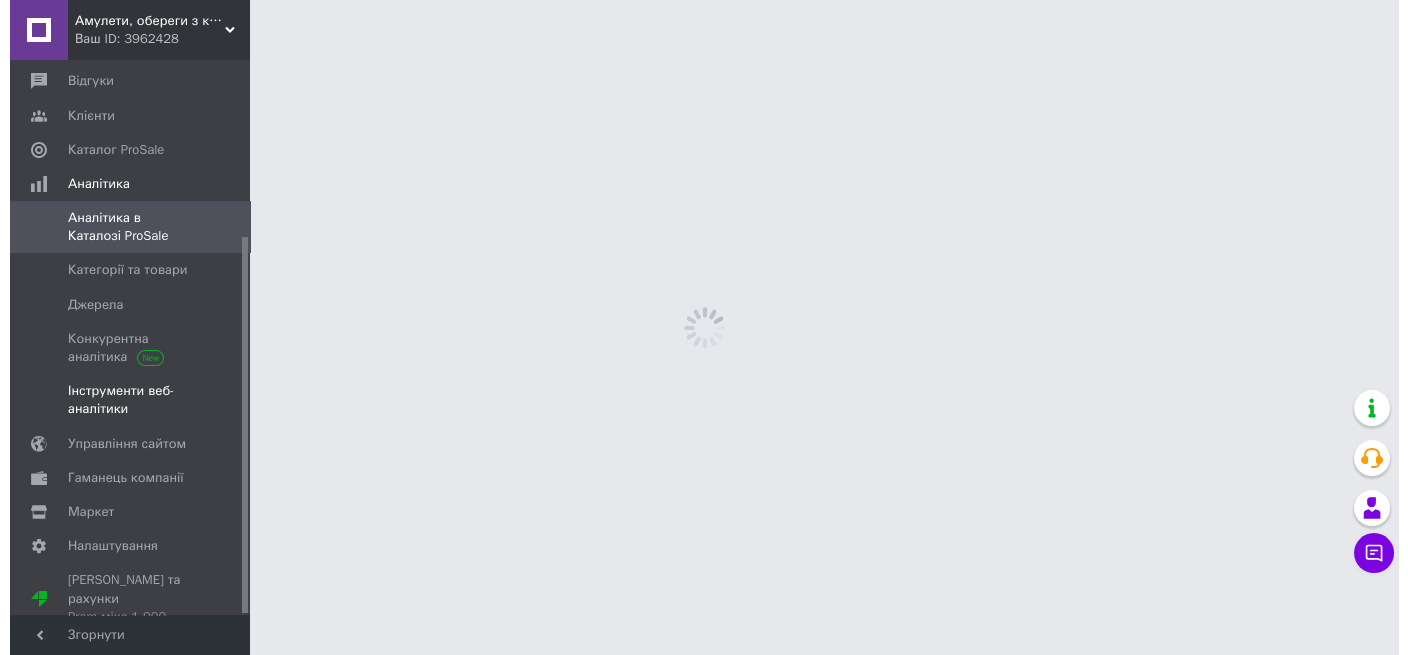 scroll, scrollTop: 0, scrollLeft: 0, axis: both 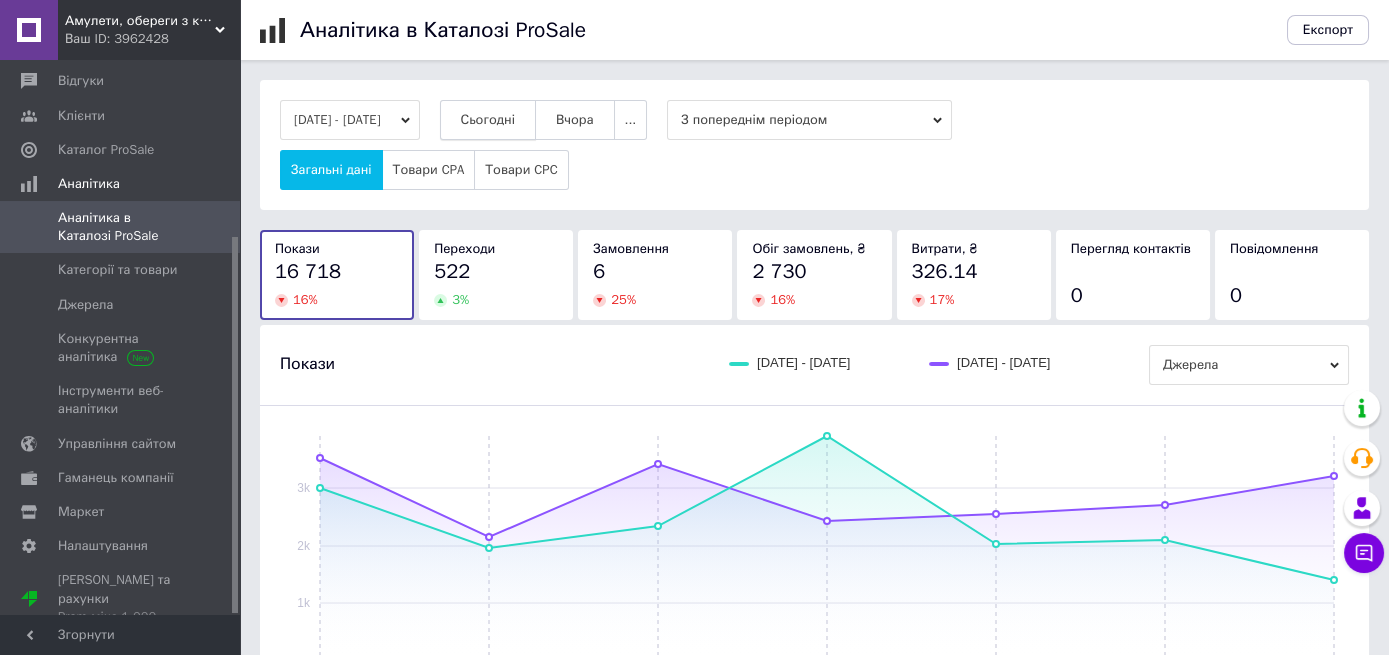 click on "Сьогодні" at bounding box center [488, 120] 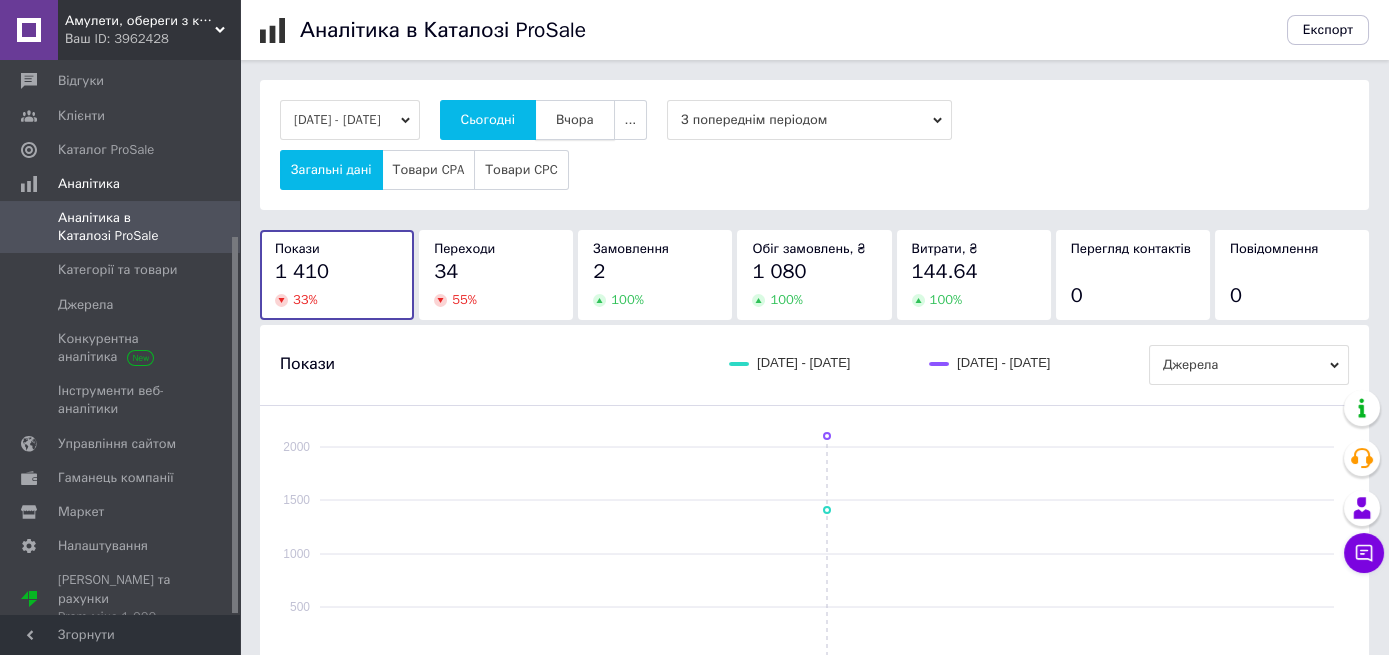 click on "Вчора" at bounding box center [575, 120] 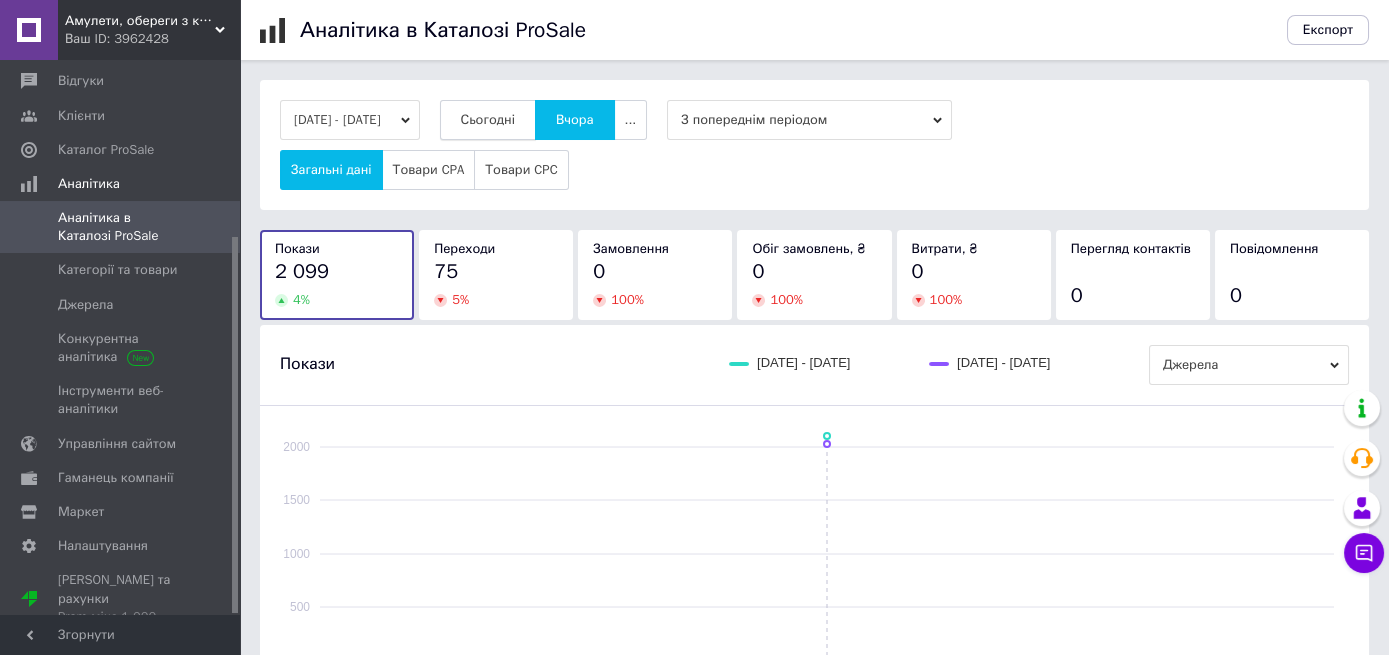 click on "Сьогодні" at bounding box center [488, 120] 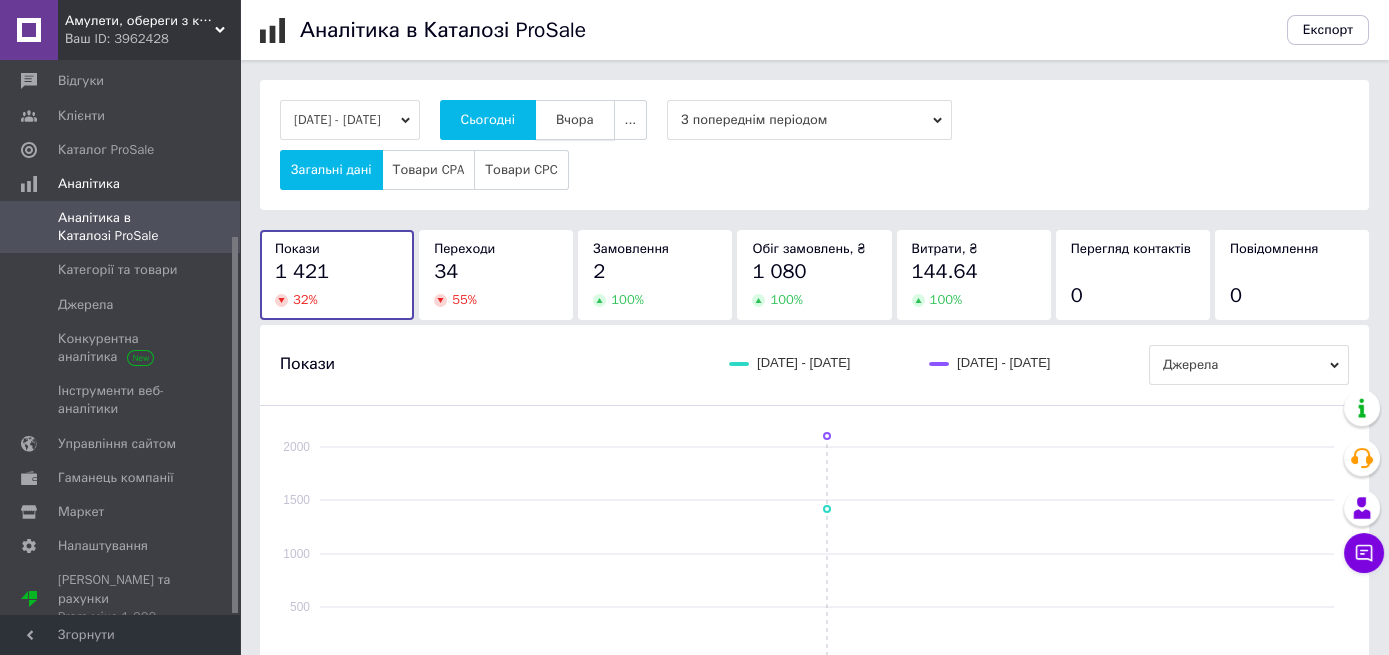 click on "Вчора" at bounding box center (575, 120) 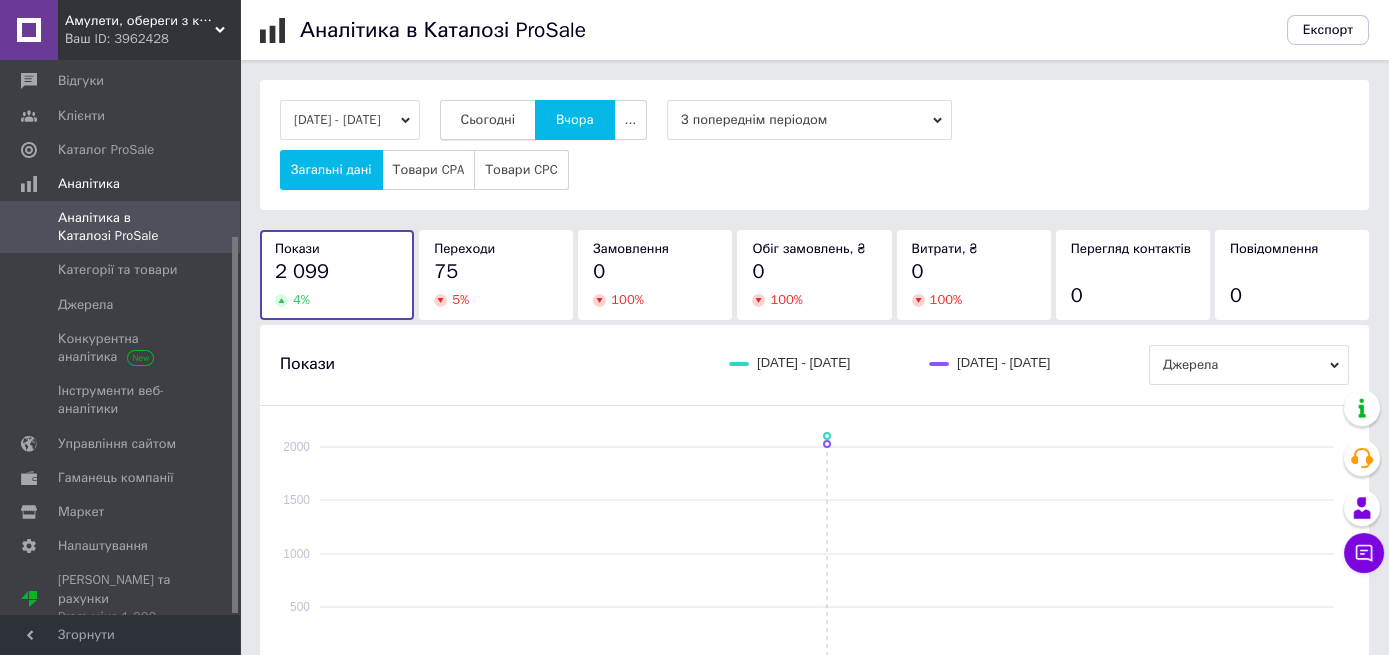click on "Сьогодні" at bounding box center (488, 120) 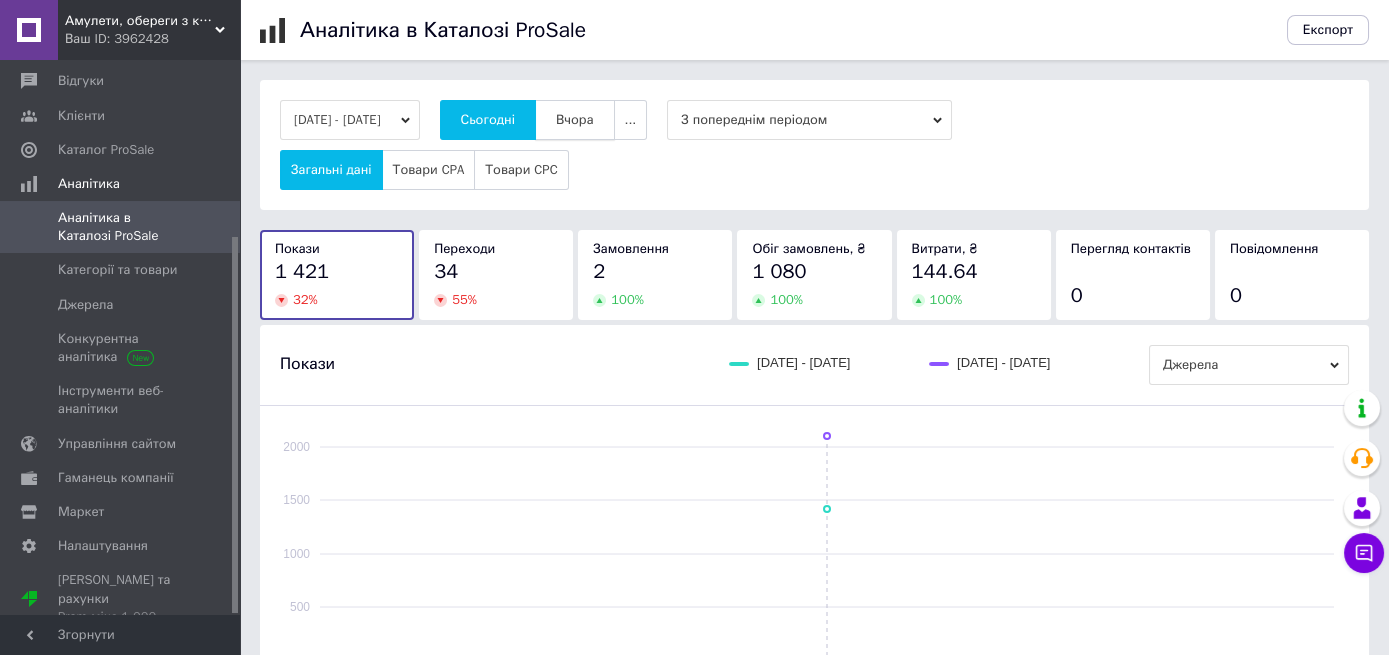 click on "Вчора" at bounding box center [575, 120] 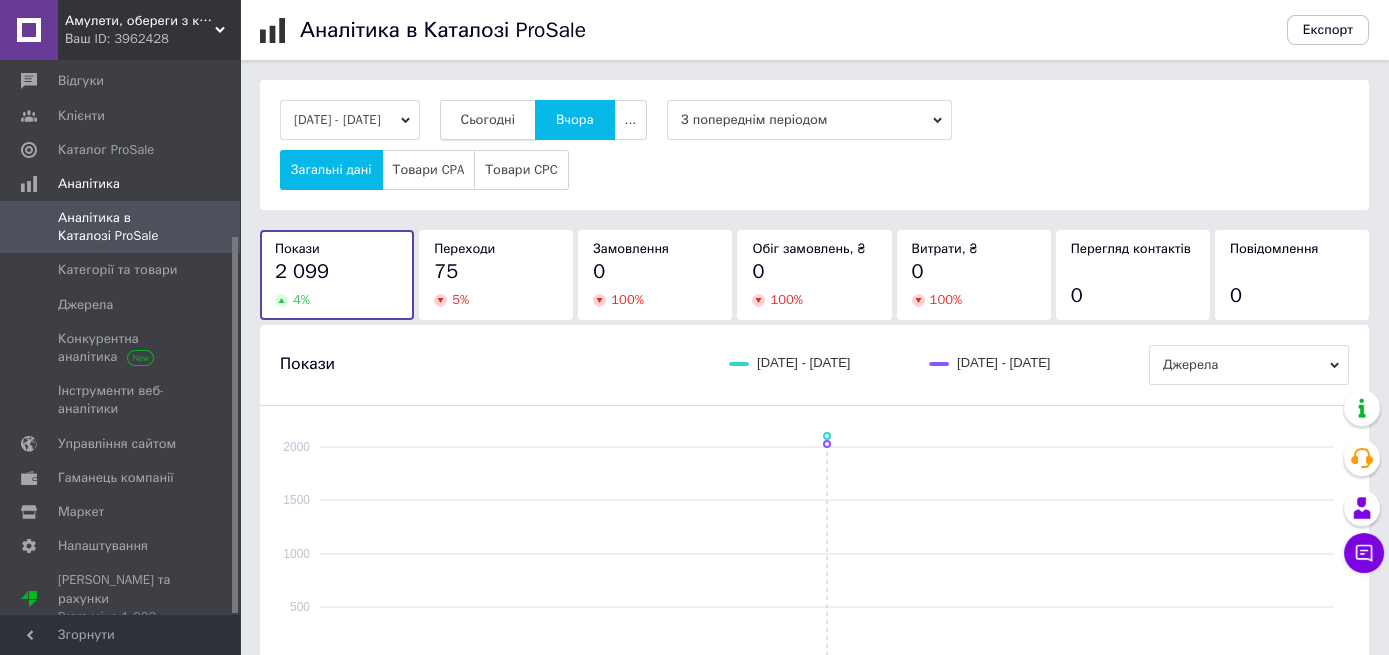 click on "Сьогодні" at bounding box center [488, 120] 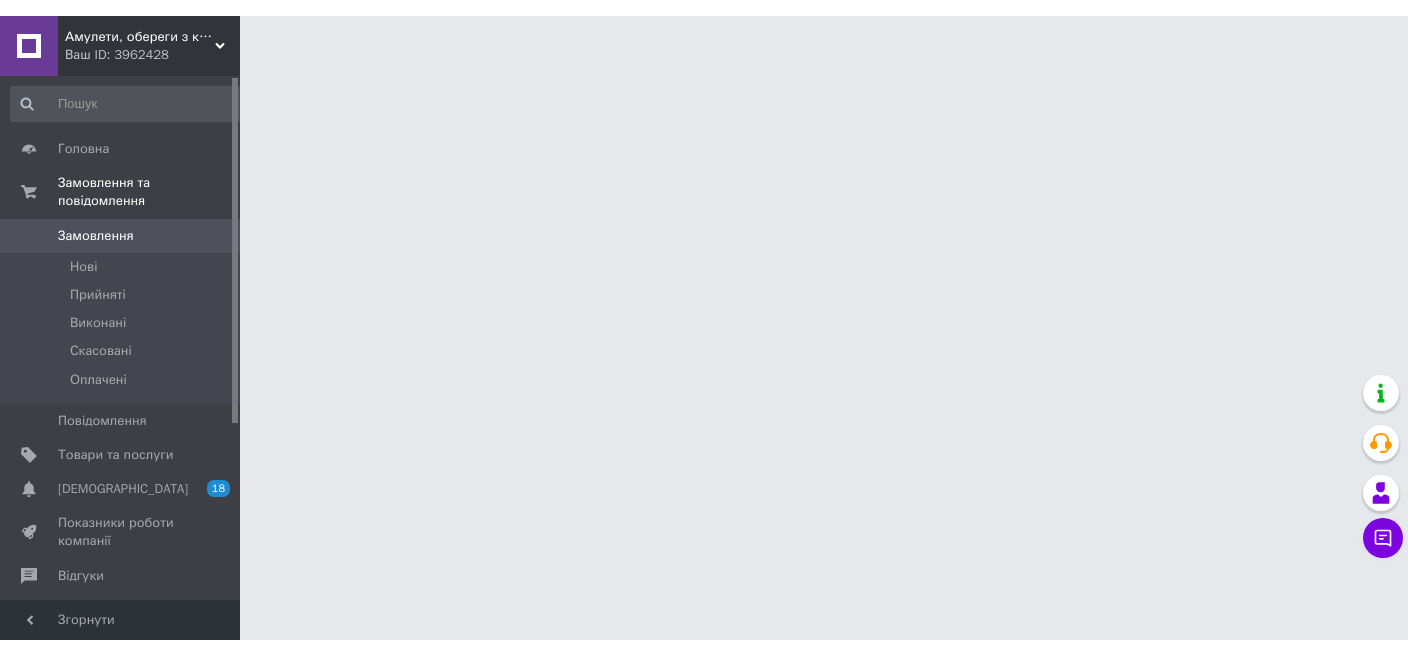 scroll, scrollTop: 0, scrollLeft: 0, axis: both 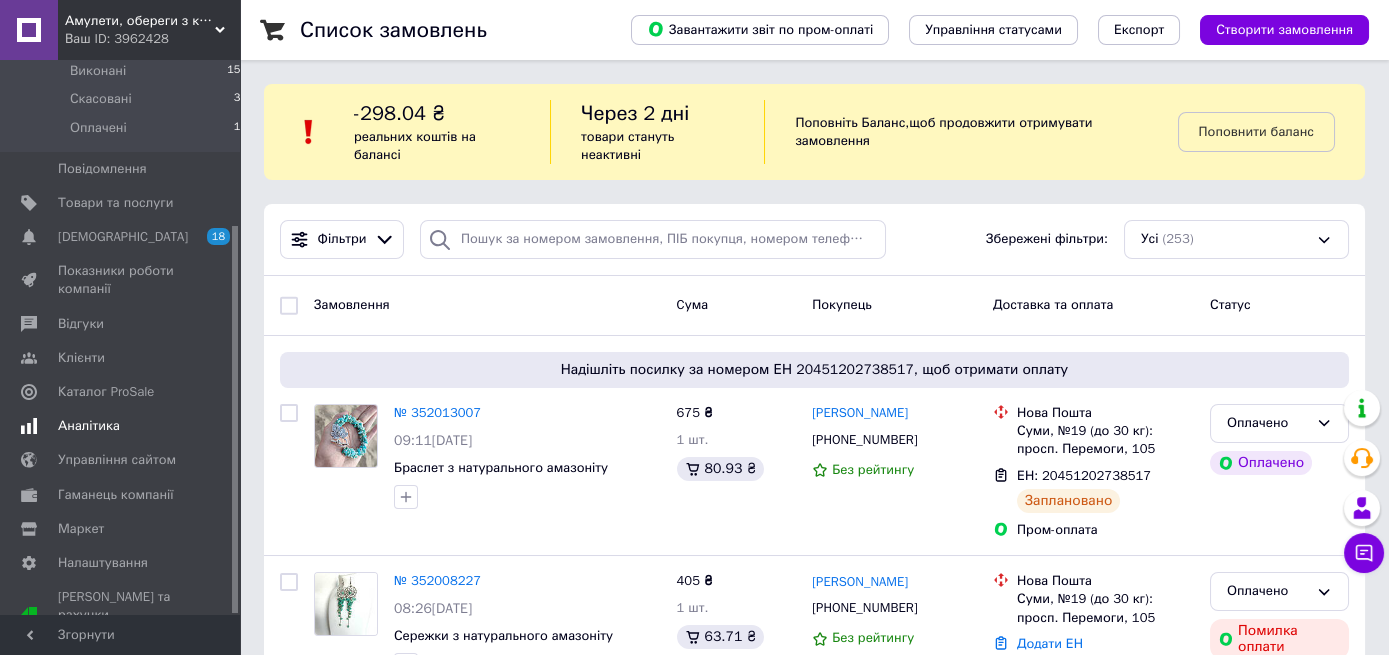 click on "Аналітика" at bounding box center [89, 426] 